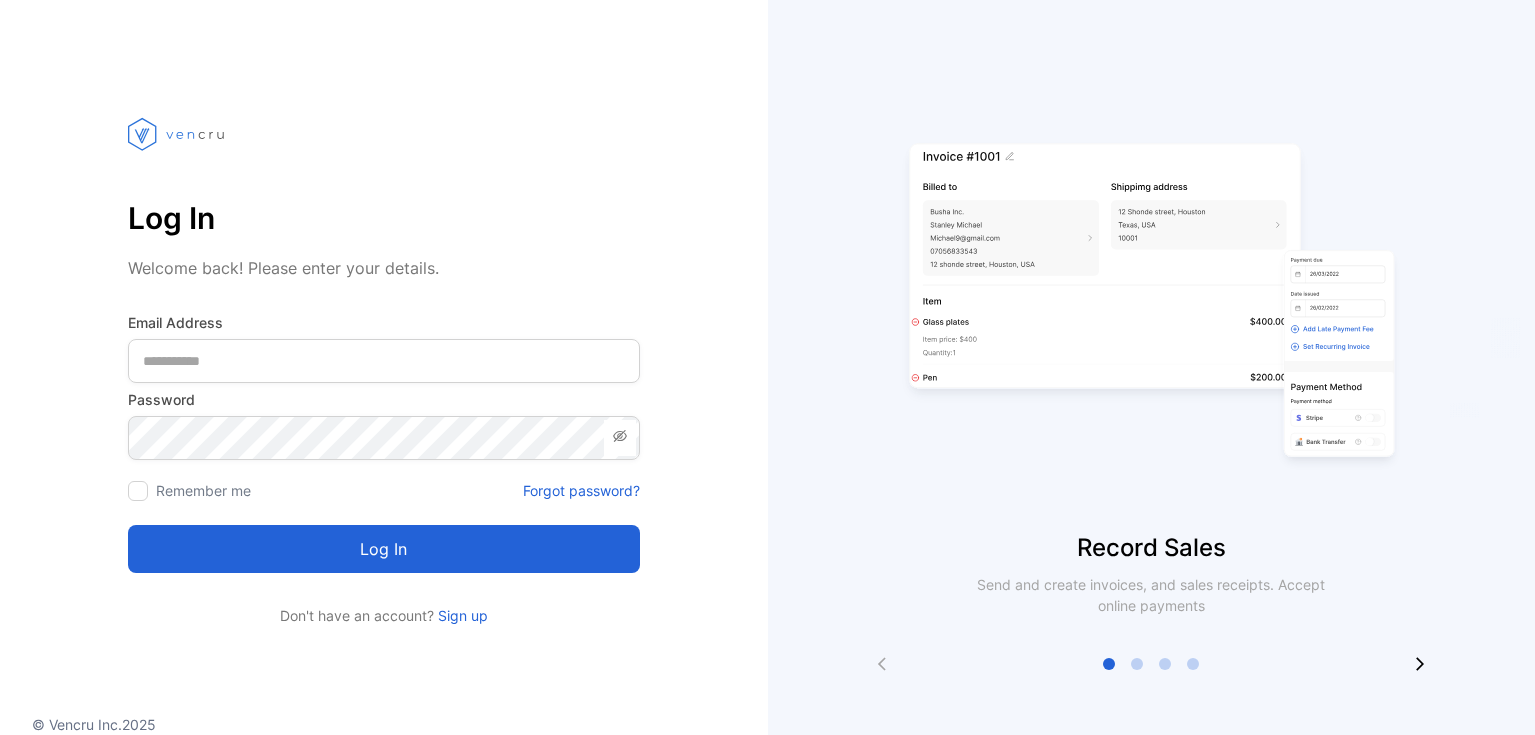scroll, scrollTop: 0, scrollLeft: 0, axis: both 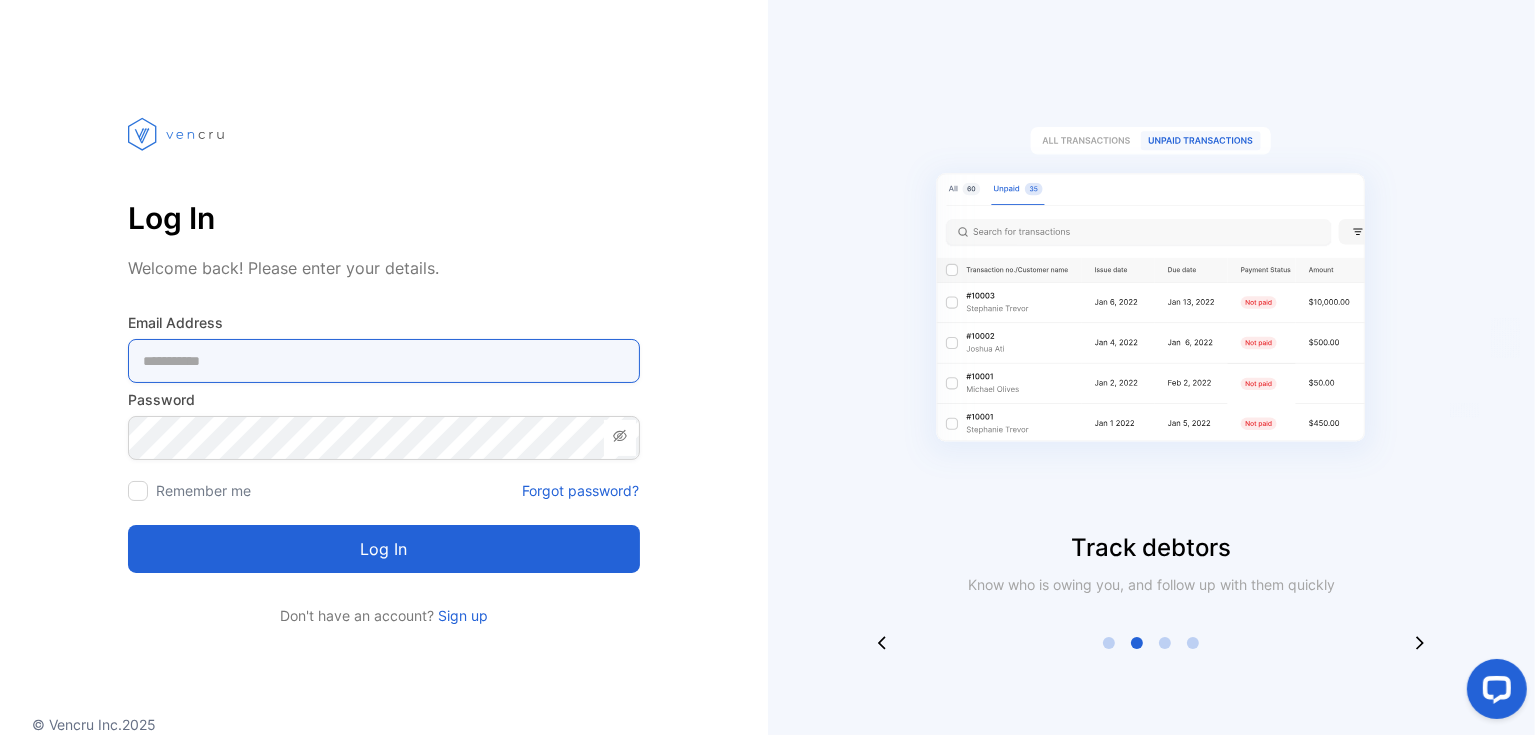 type on "**********" 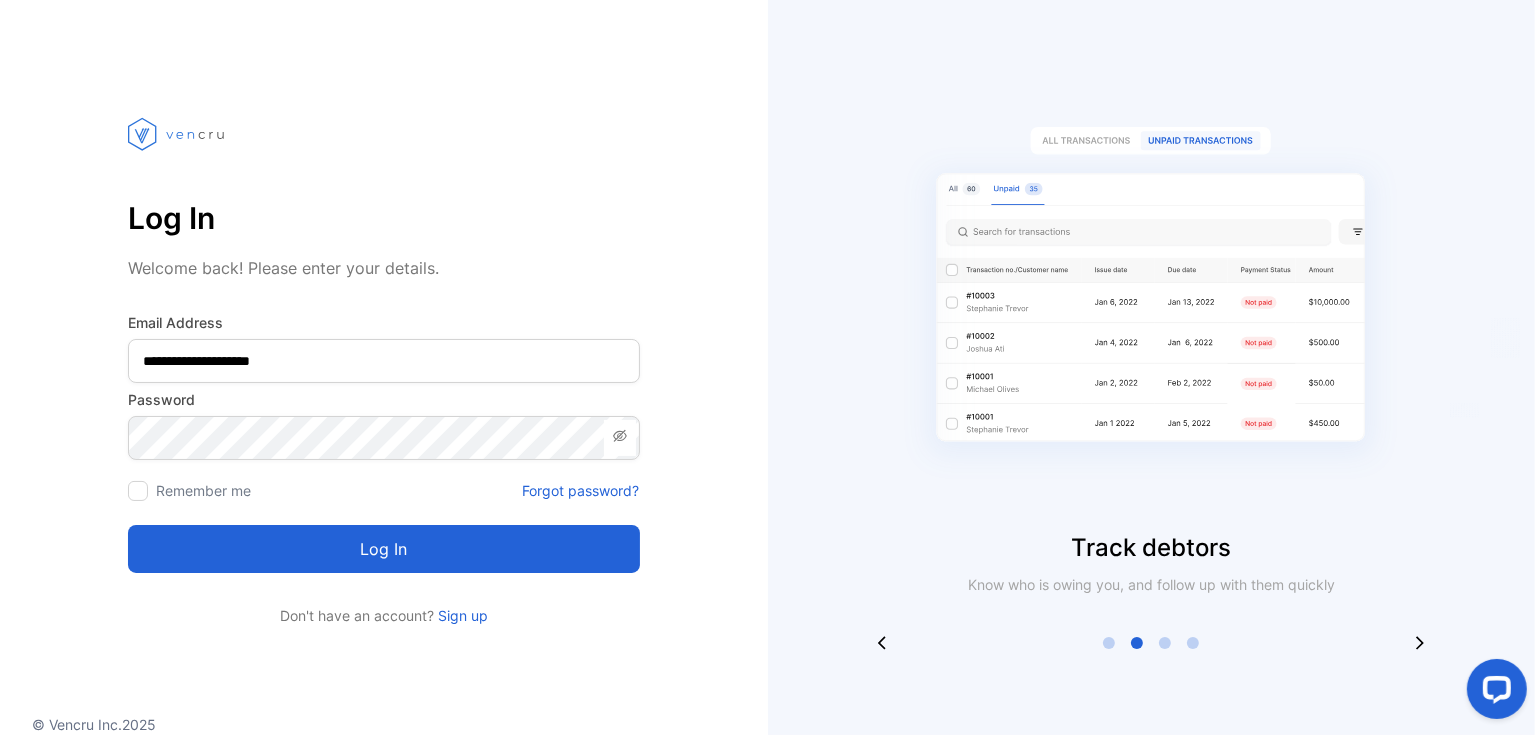 click on "Log in" at bounding box center [384, 549] 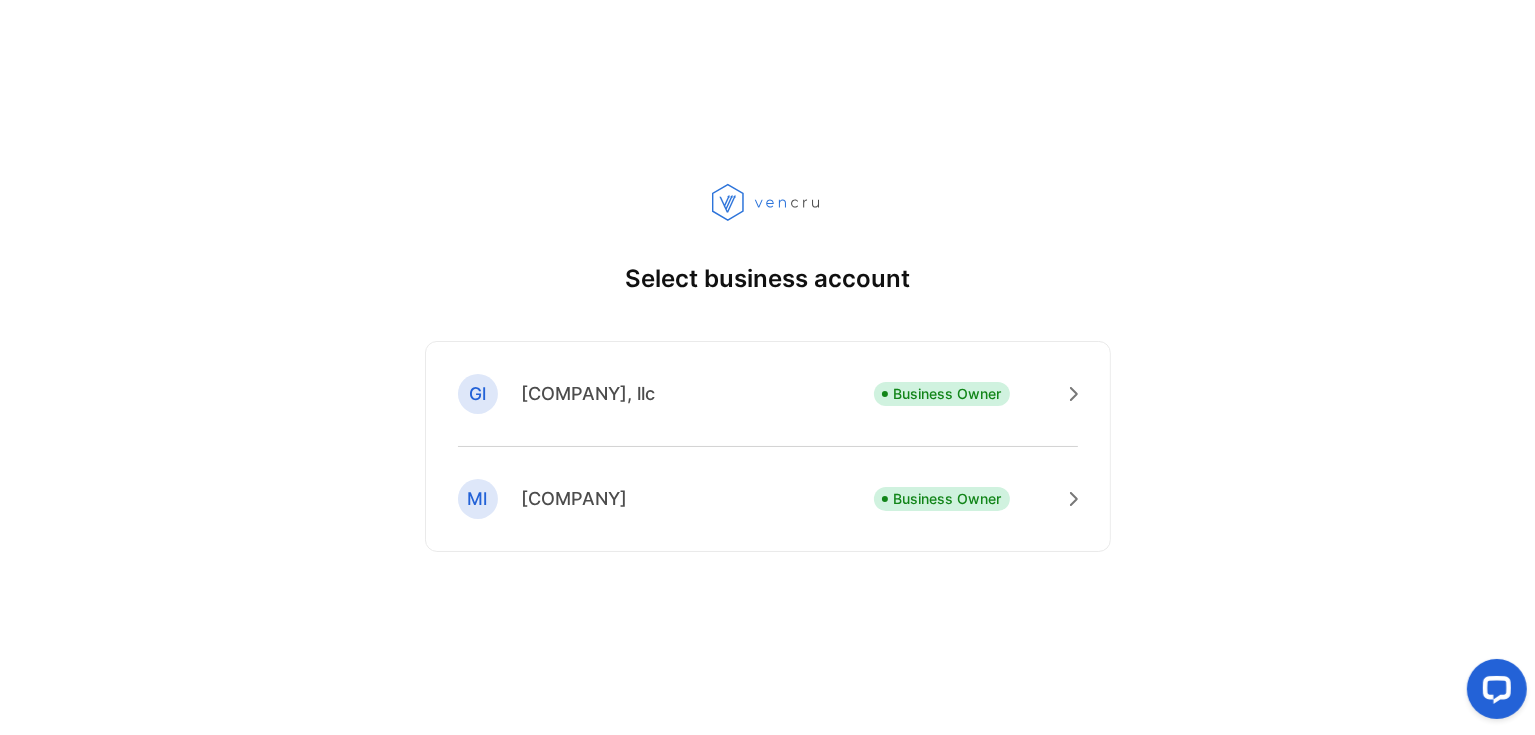 click on "[COMPANY]" at bounding box center (575, 498) 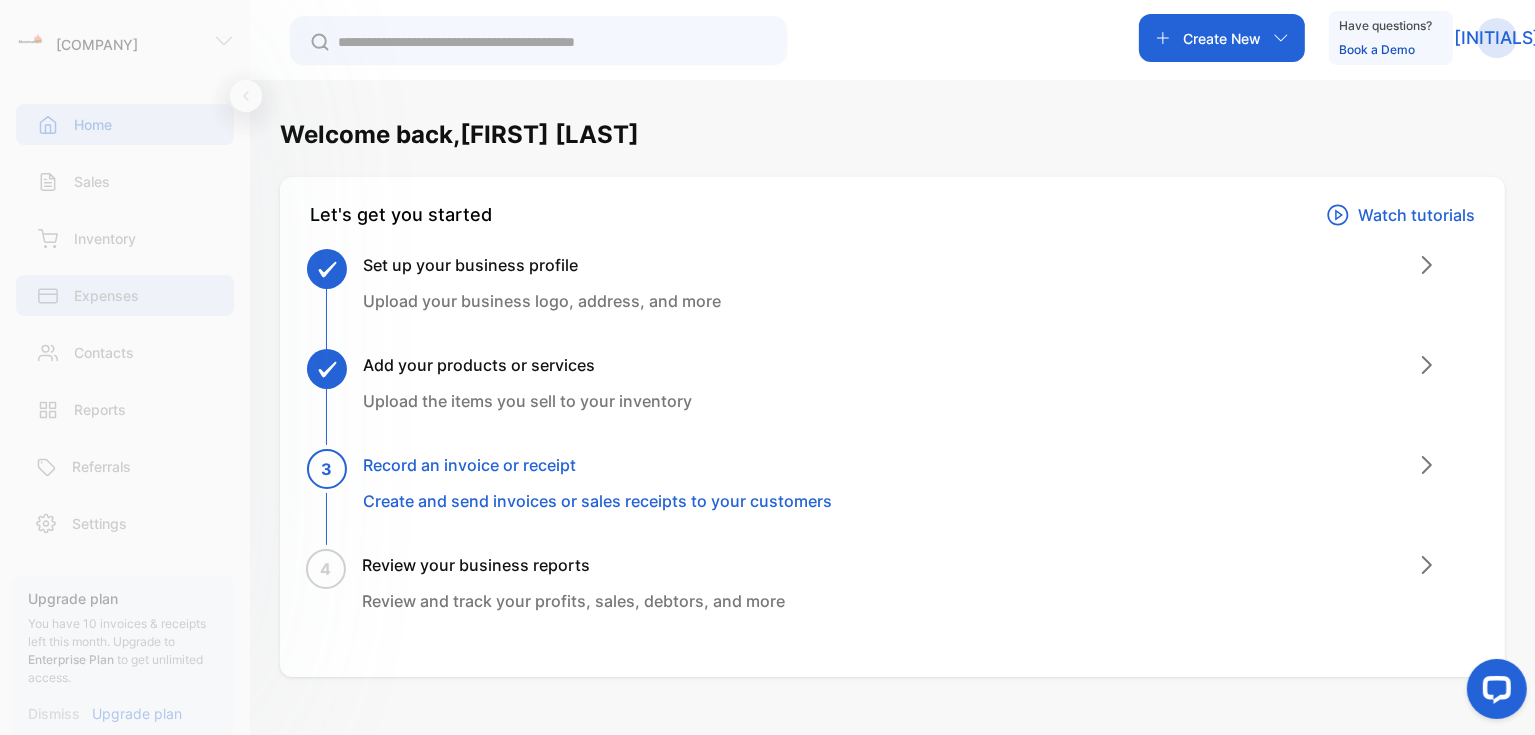 click on "Expenses" at bounding box center (106, 295) 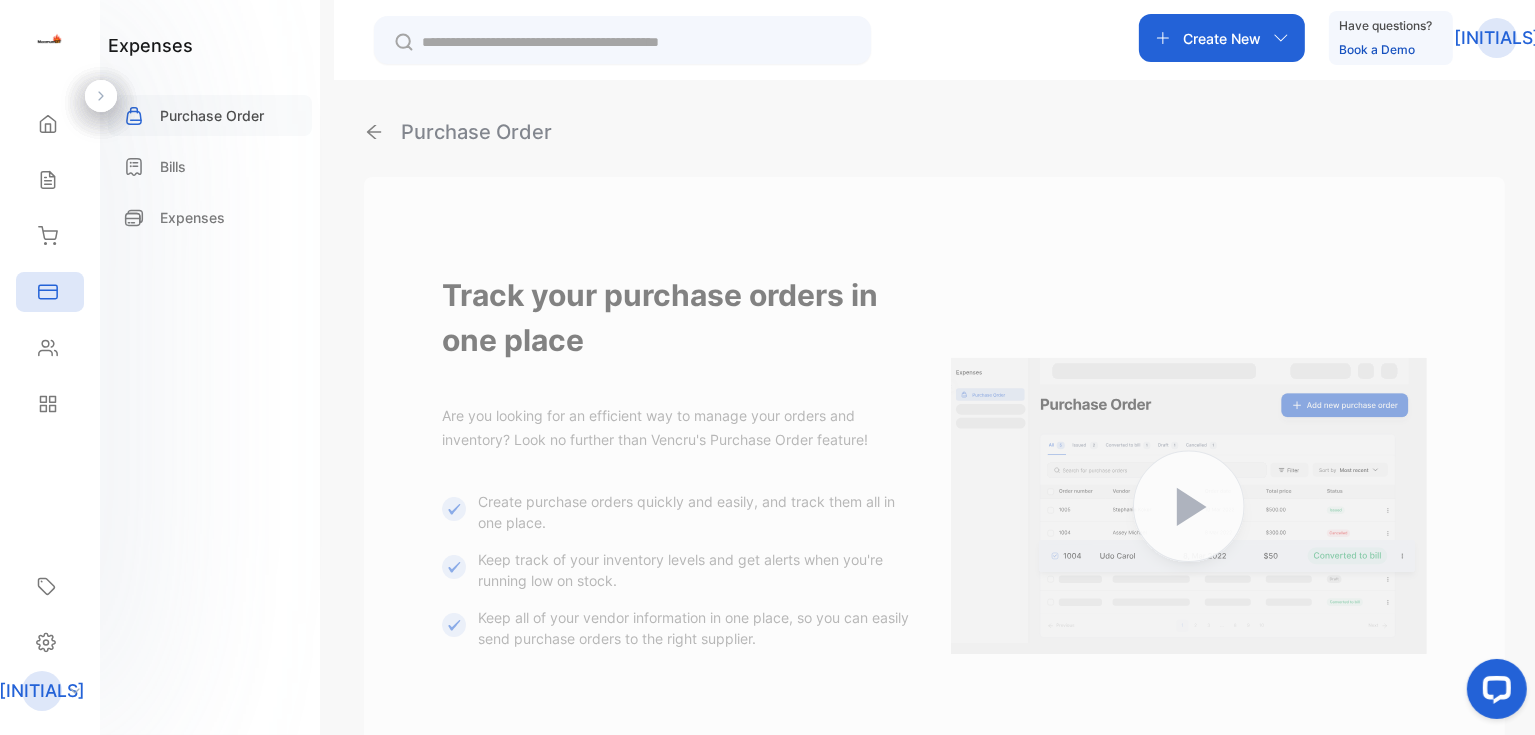 click on "Purchase Order" at bounding box center [212, 115] 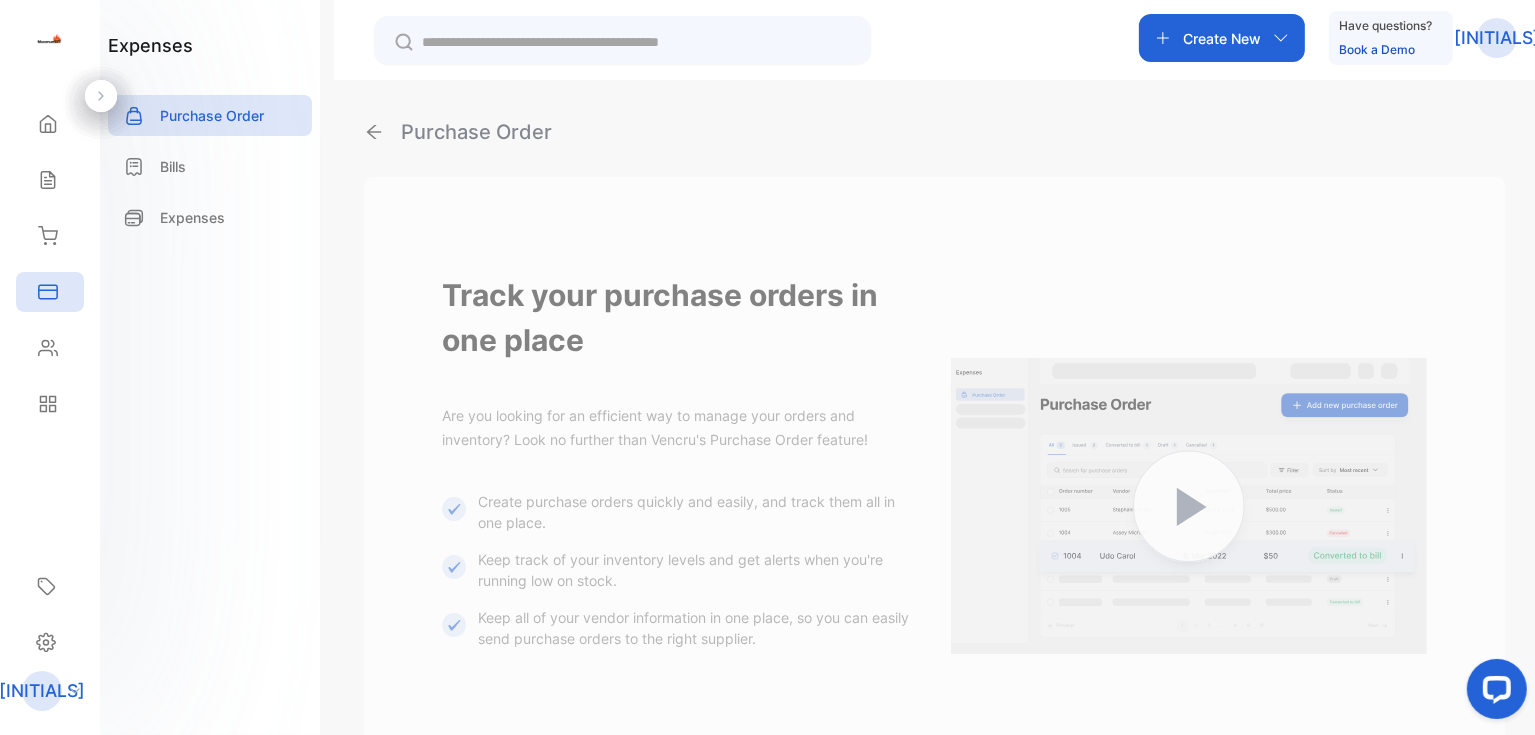 click on "Purchase Order" at bounding box center [476, 132] 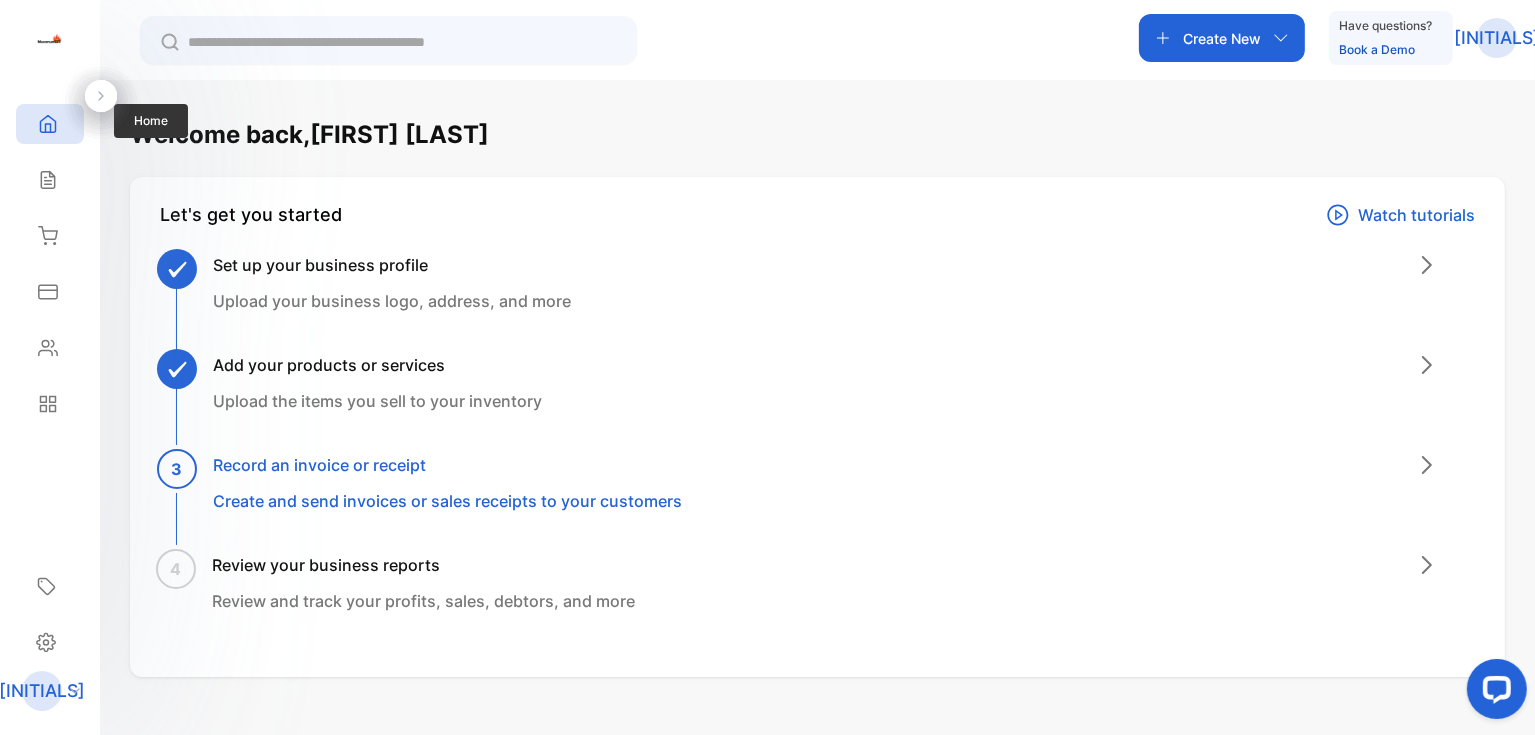 click 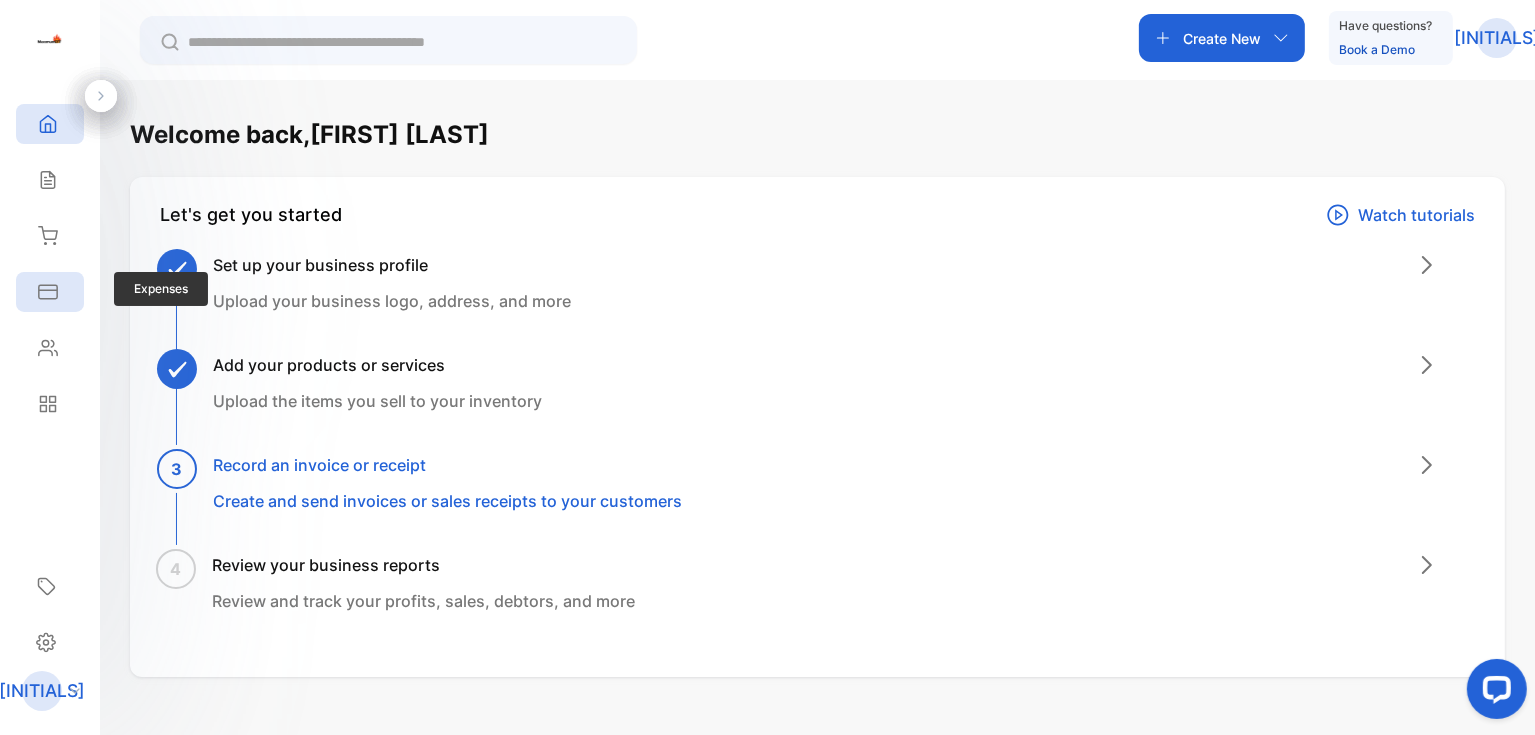 click 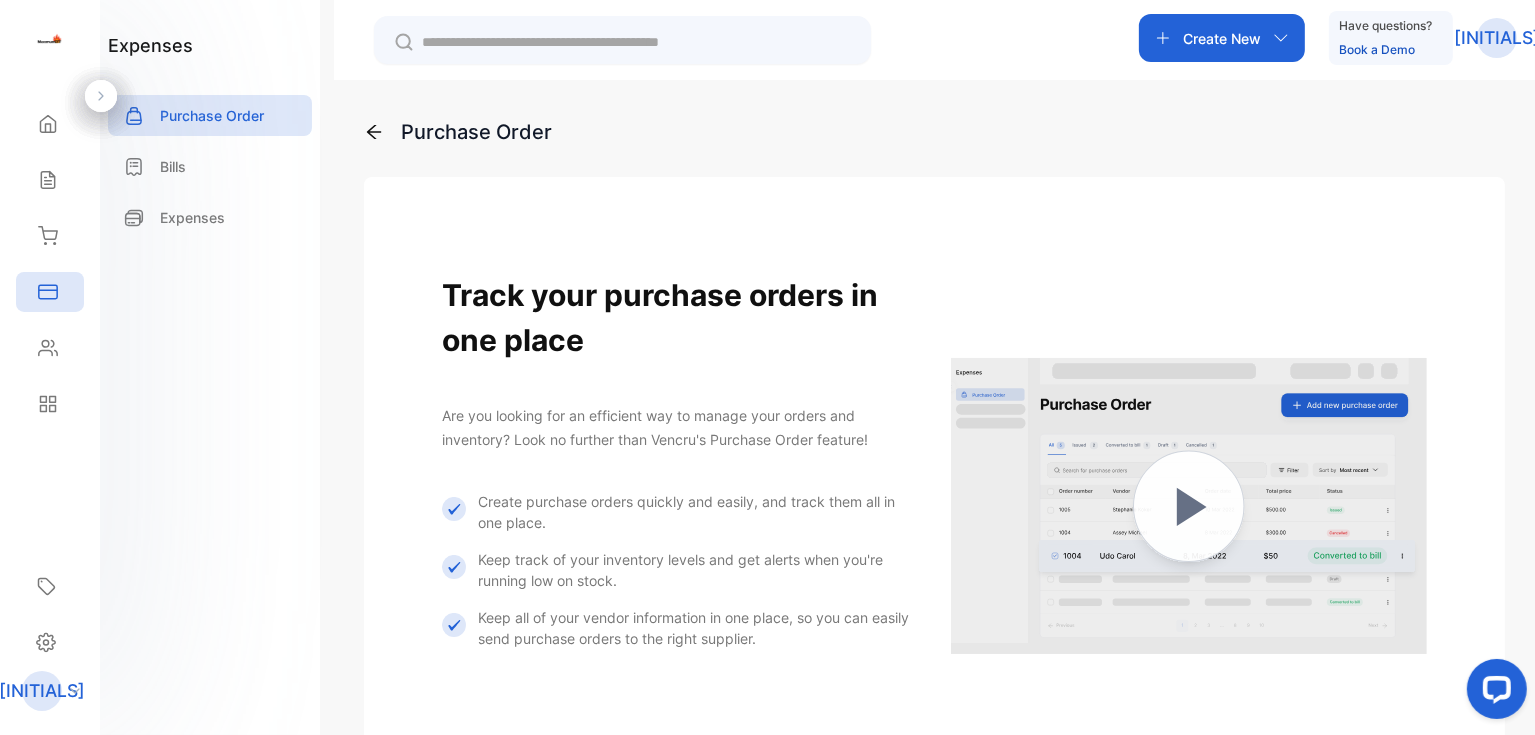 click at bounding box center [1189, 506] 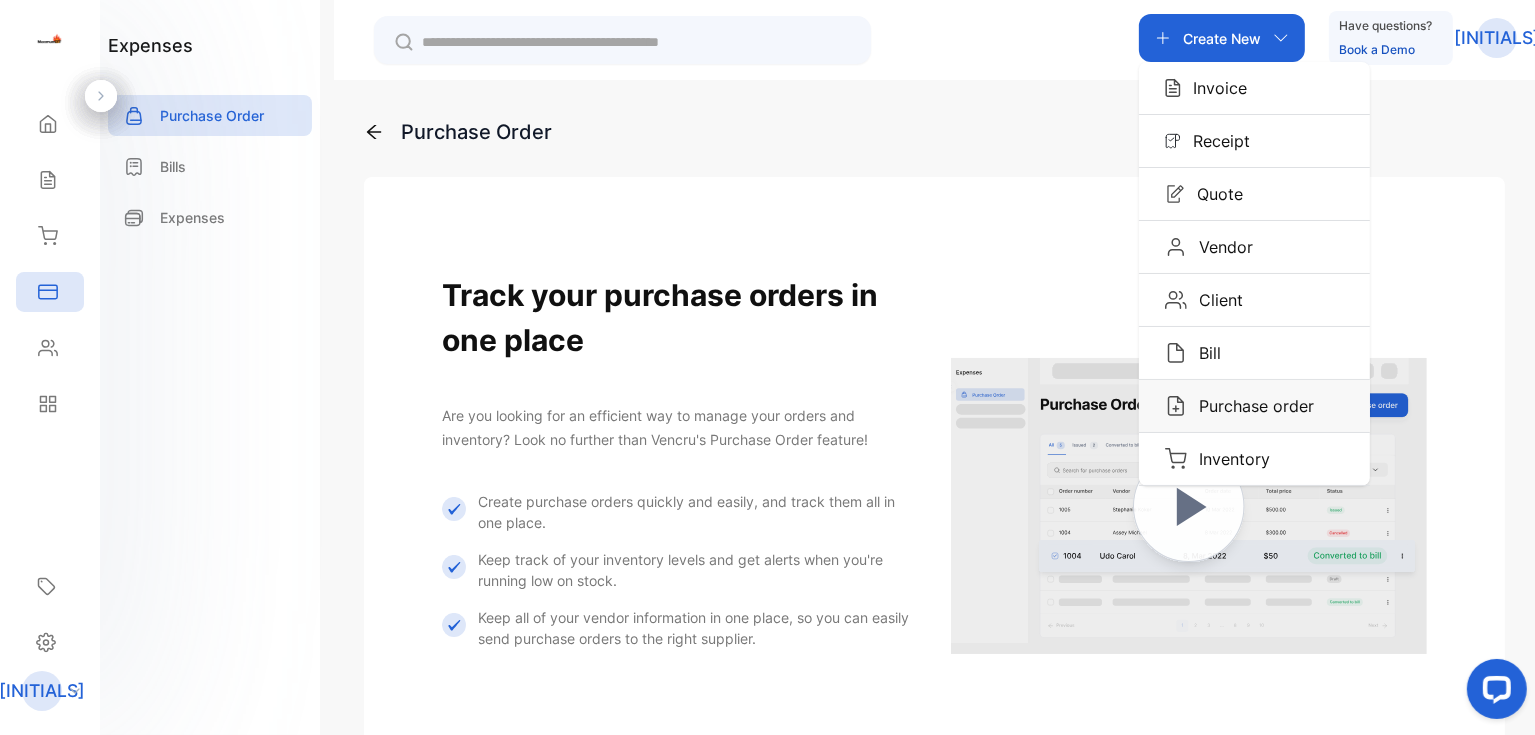 click on "Purchase order" at bounding box center [1250, 406] 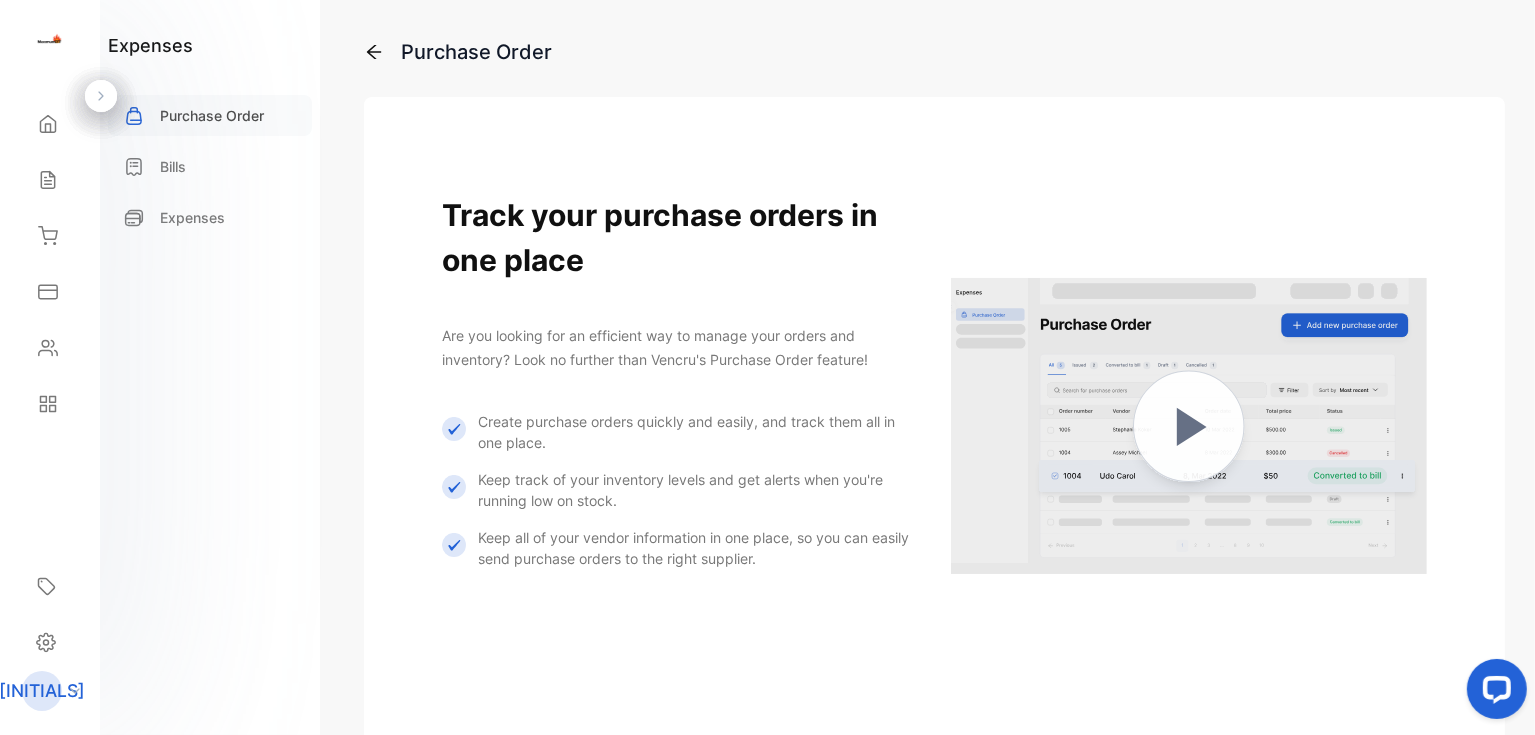 click on "Purchase Order" at bounding box center (210, 115) 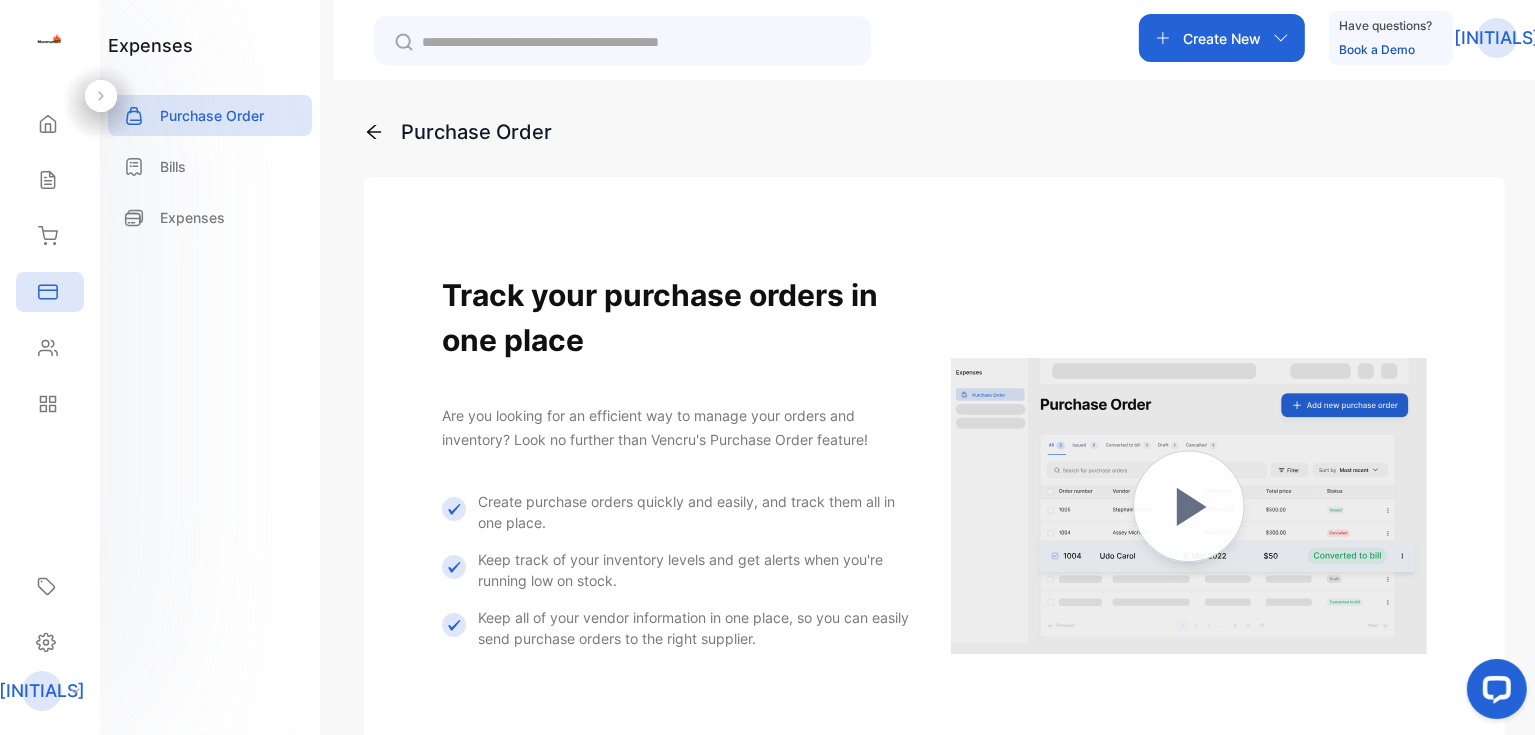 click on "Create New" at bounding box center [1222, 38] 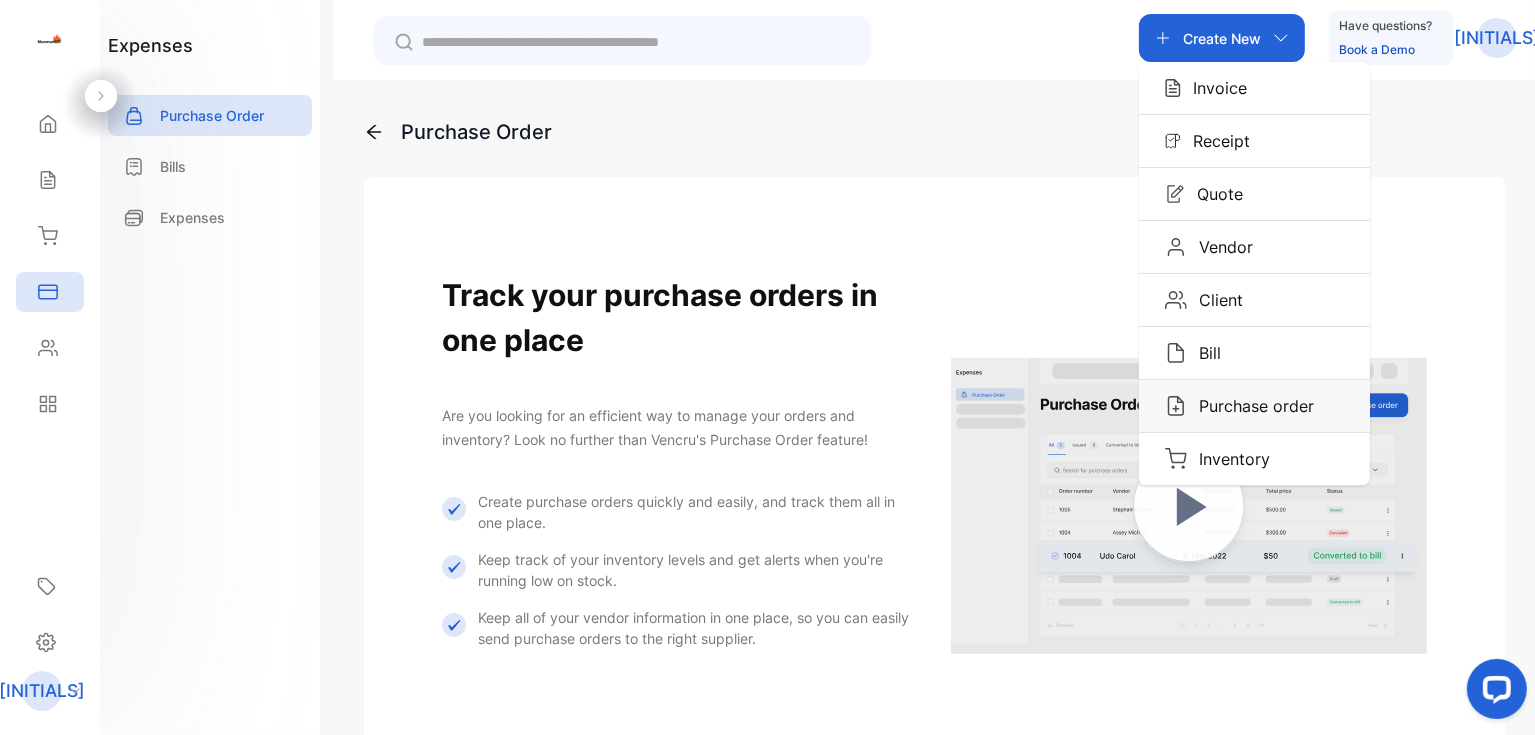 click on "Purchase order" at bounding box center (1250, 406) 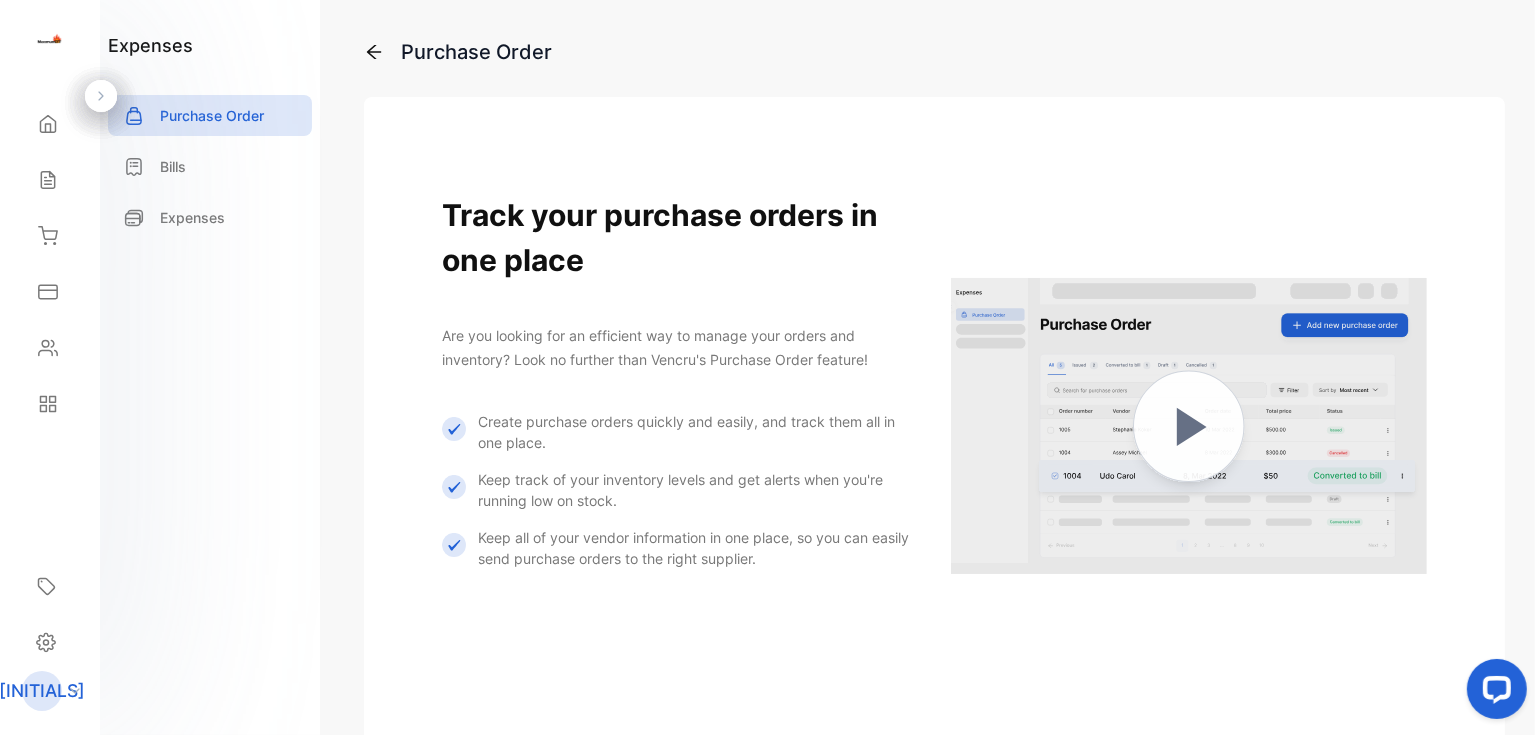 click on "Track your purchase orders in one place Are you looking for an efficient way to manage your orders and inventory? Look no further than Vencru's Purchase Order feature! Create purchase orders quickly and easily, and track them all in one place. Keep track of your inventory levels and get alerts when you're running low on stock. Keep all of your vendor information in one place, so you can easily send purchase orders to the right supplier. Learn more about purchase order Your current plan :   Free plan Upgrade Now Show Pricing Page" at bounding box center (934, 567) 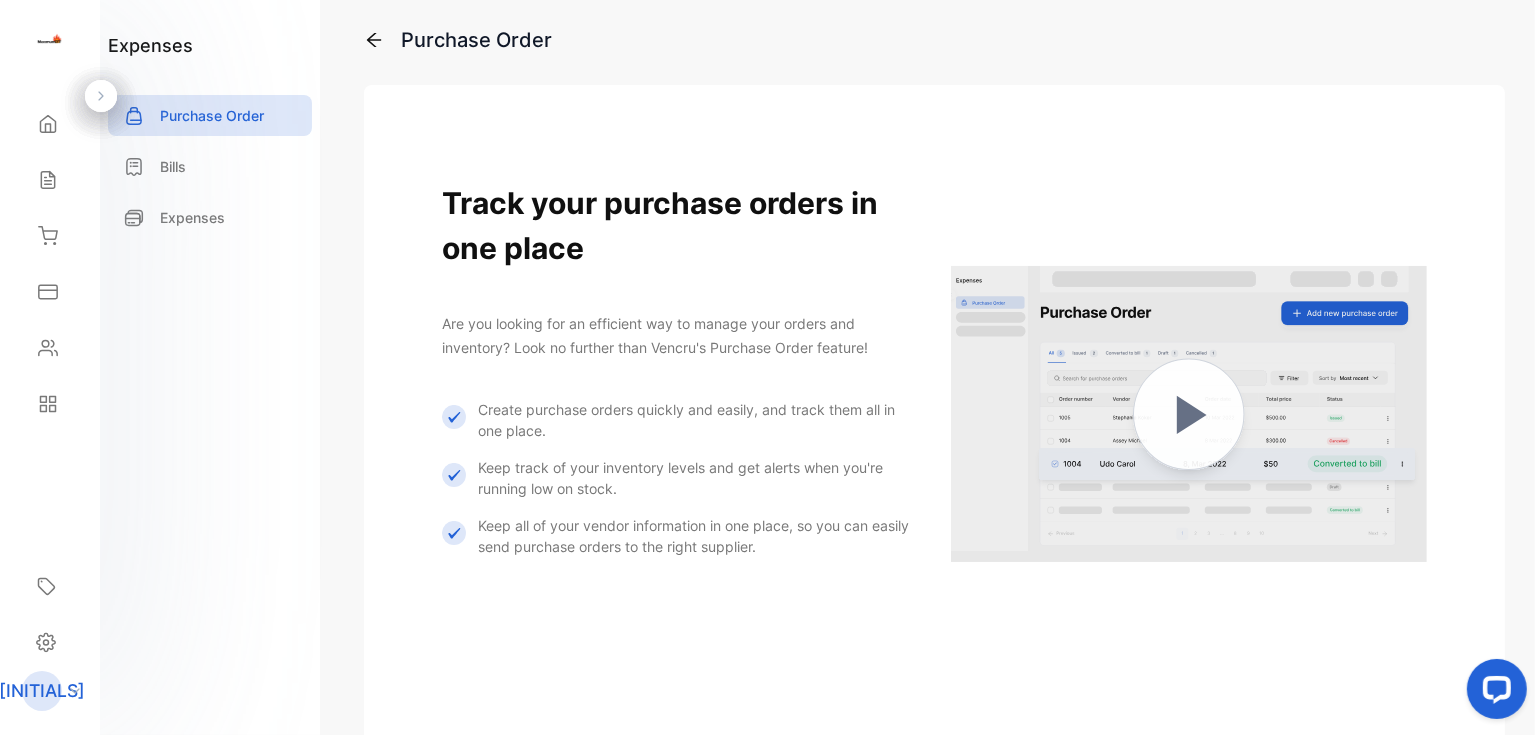 scroll, scrollTop: 0, scrollLeft: 0, axis: both 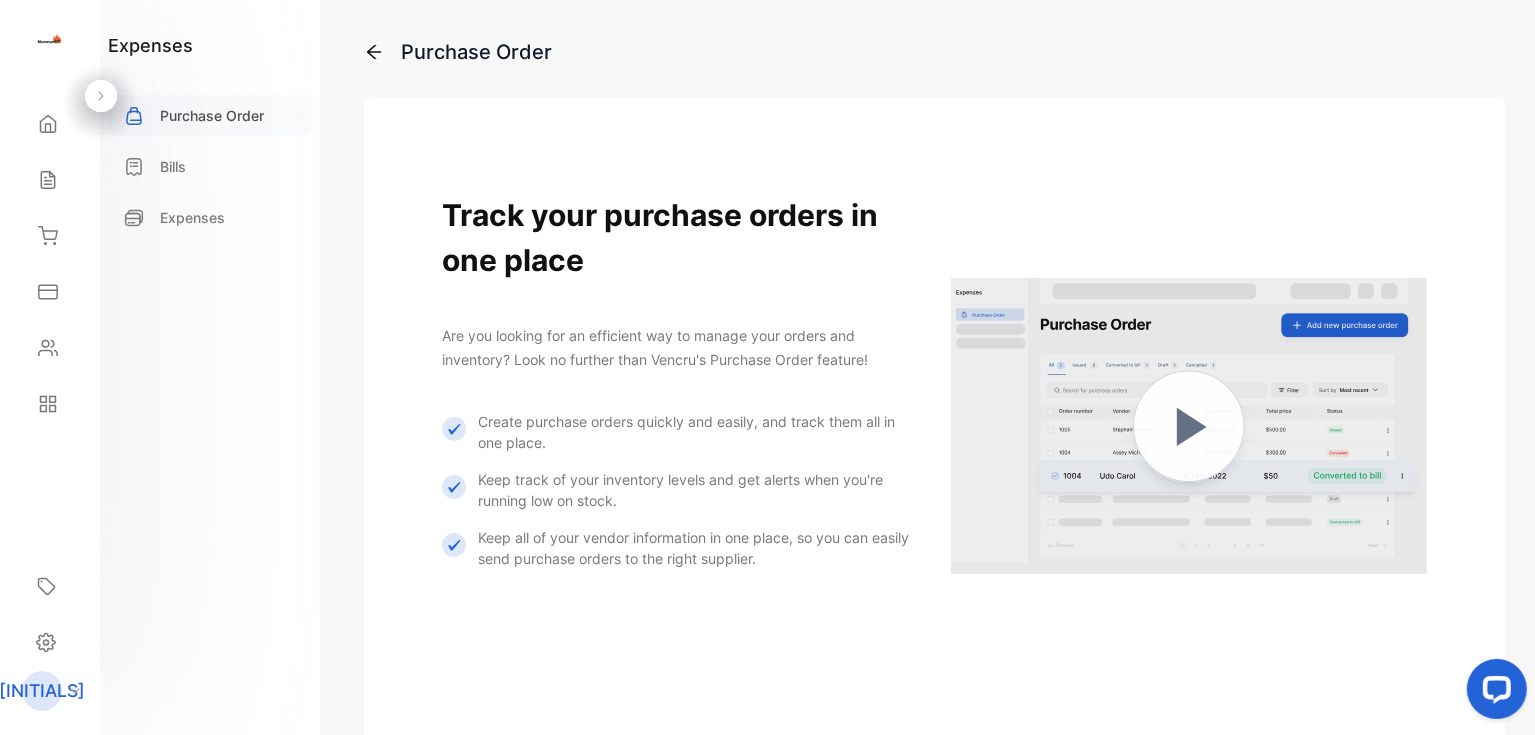click on "Purchase Order" at bounding box center (212, 115) 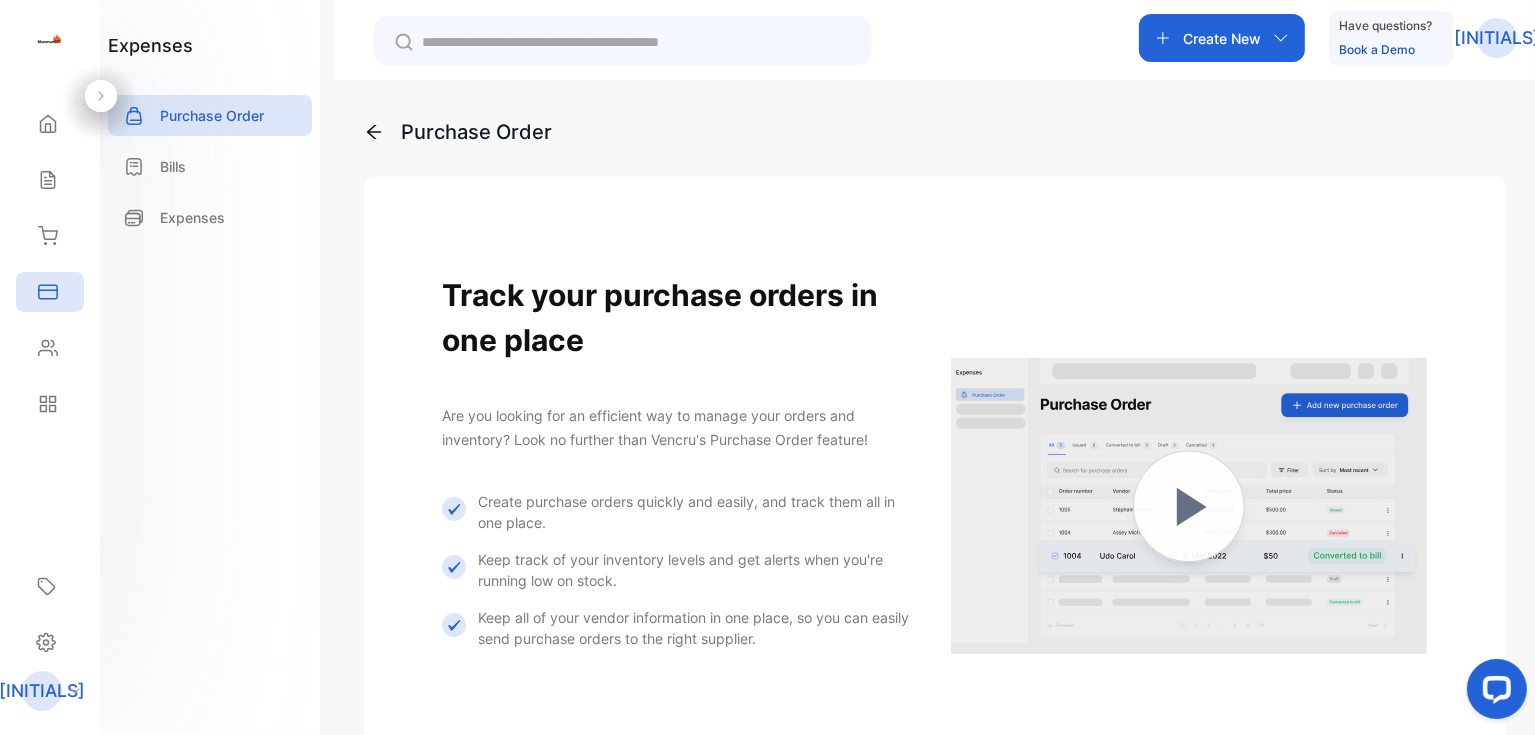 click on "Track your purchase orders in one place Are you looking for an efficient way to manage your orders and inventory? Look no further than Vencru's Purchase Order feature!" at bounding box center [676, 362] 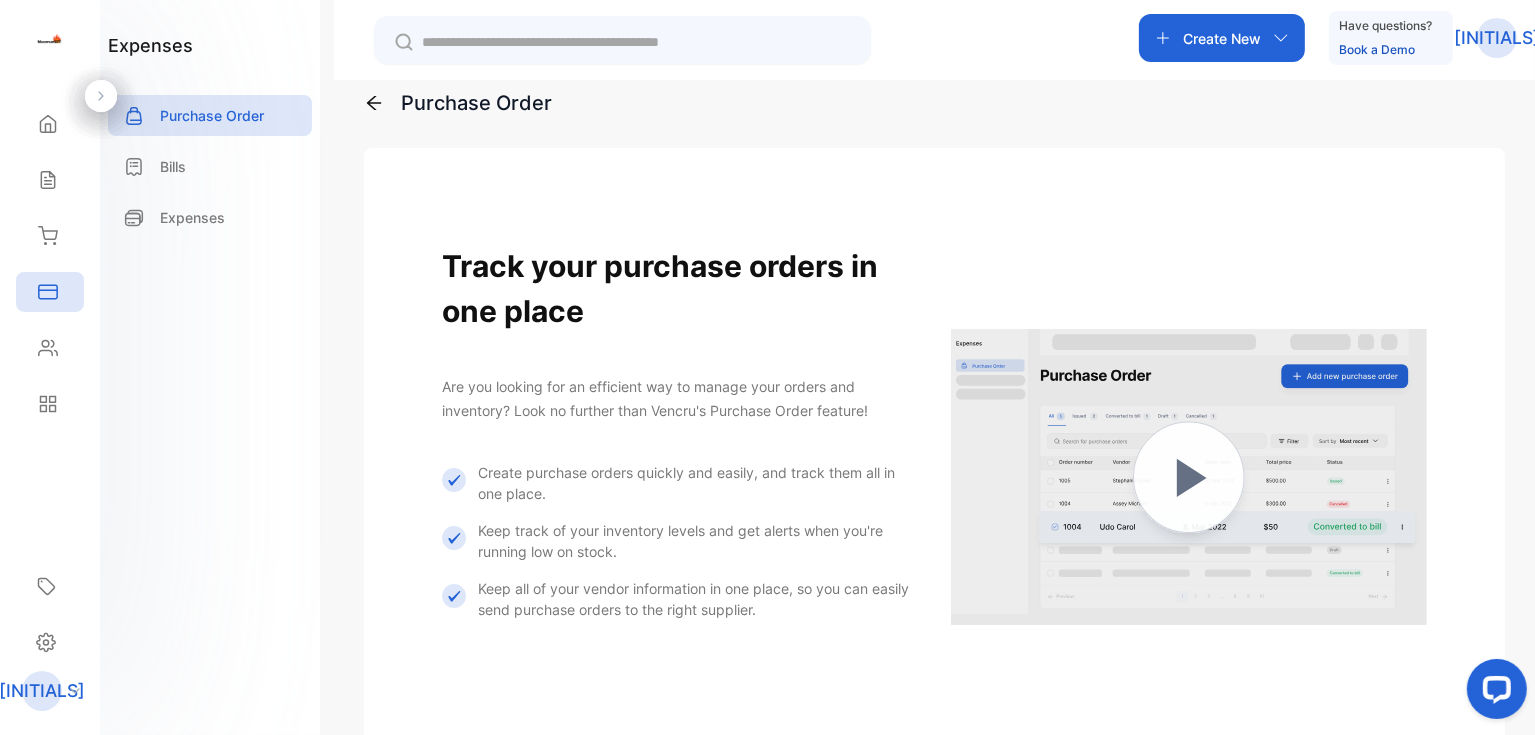 scroll, scrollTop: 0, scrollLeft: 0, axis: both 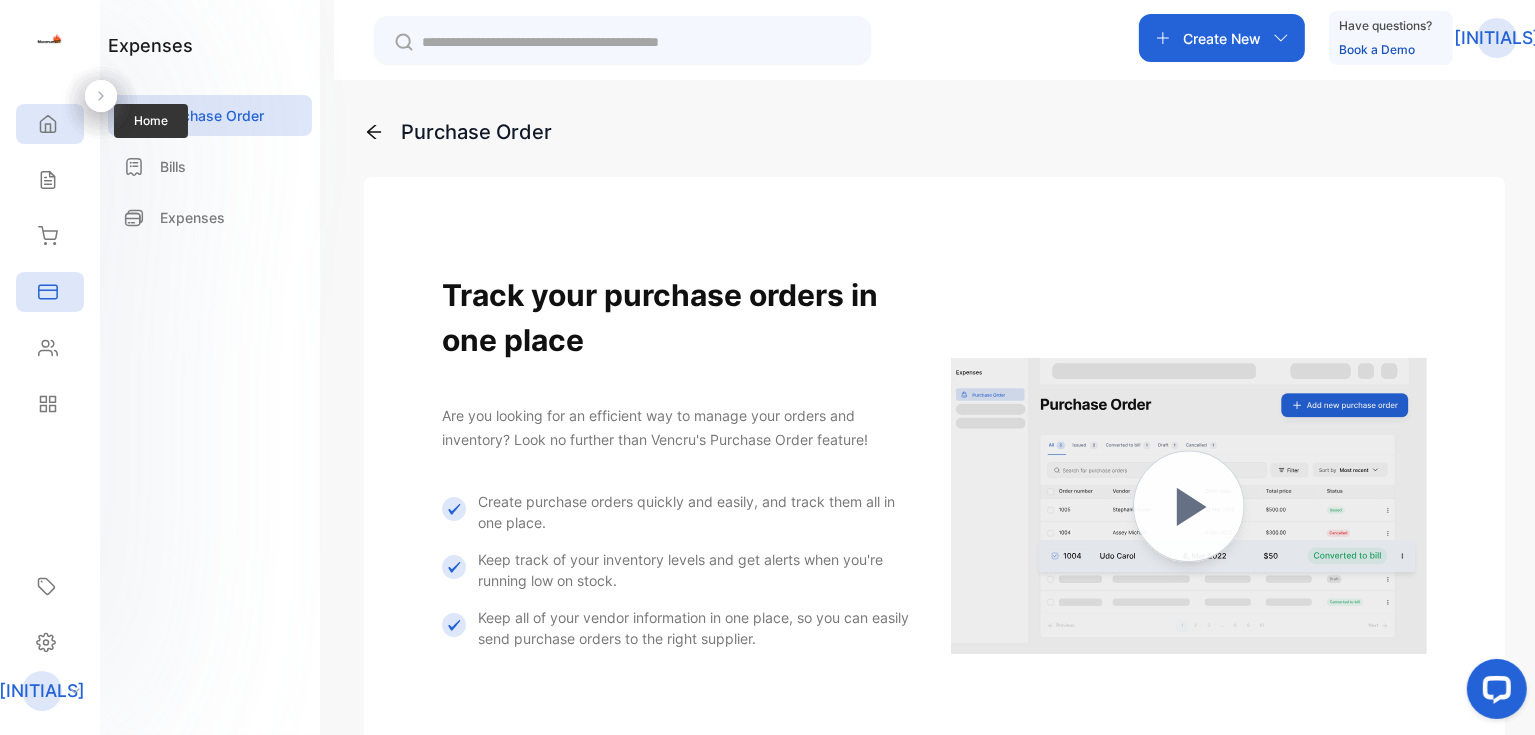 click 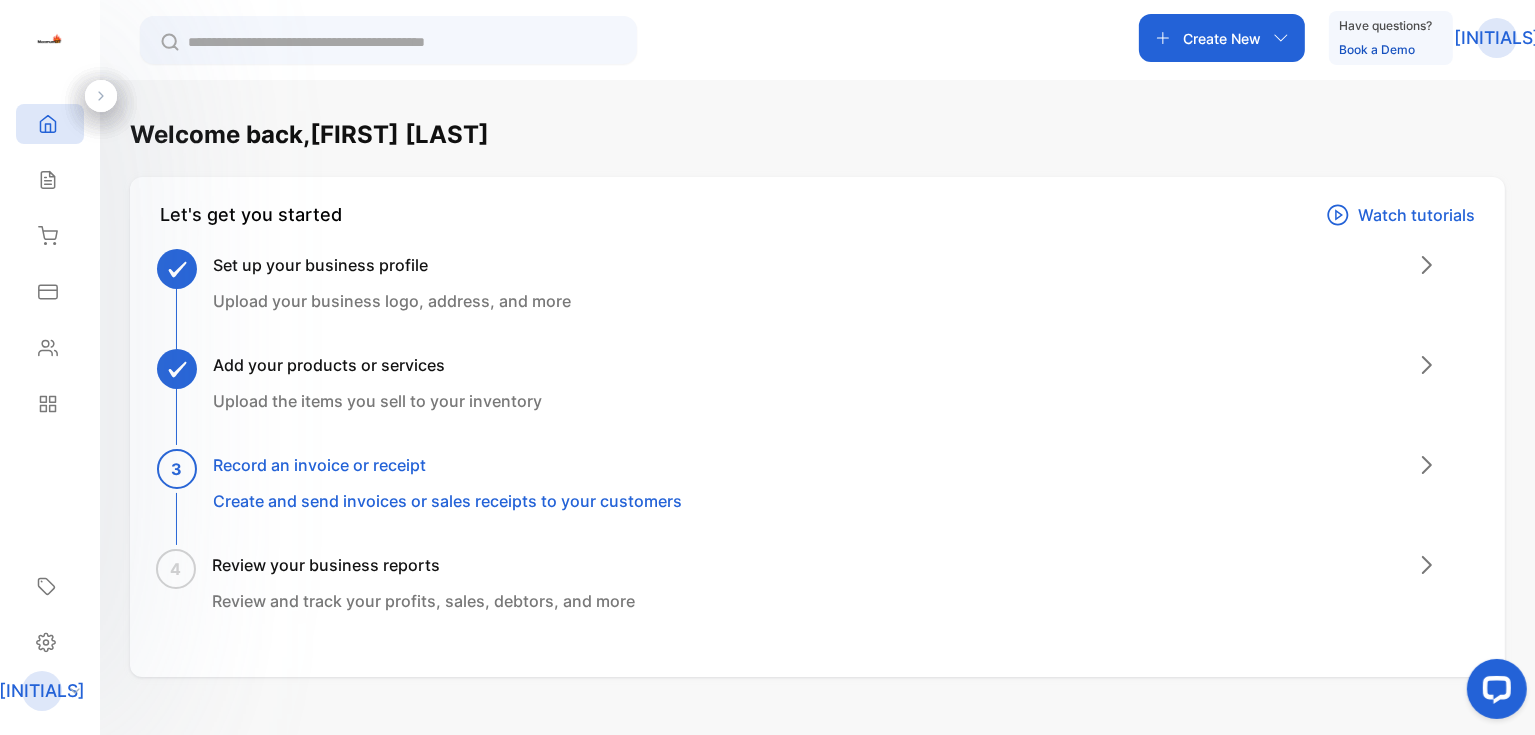 click on "Set up your business profile Upload your business logo, address, and more" at bounding box center [825, 303] 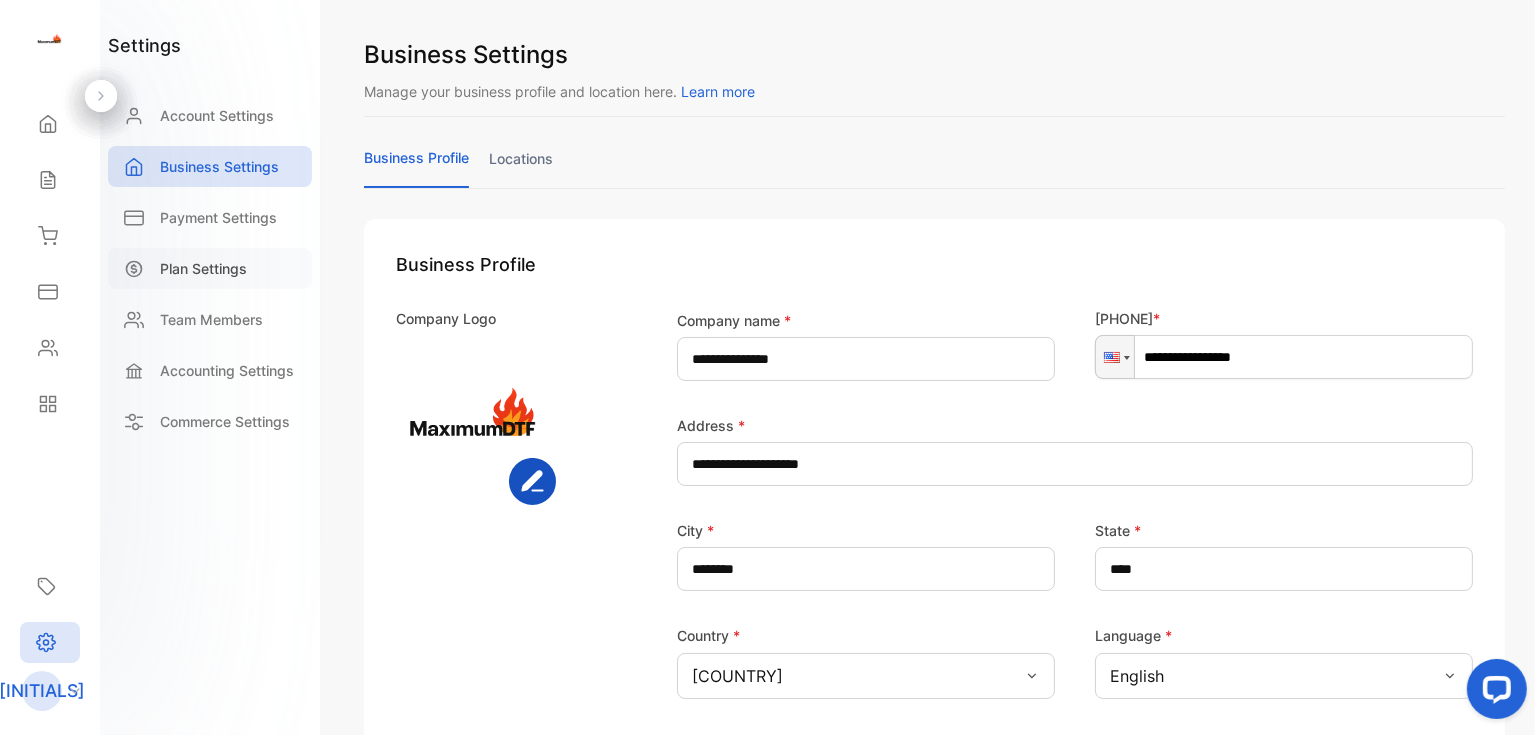 click on "Plan Settings" at bounding box center [203, 268] 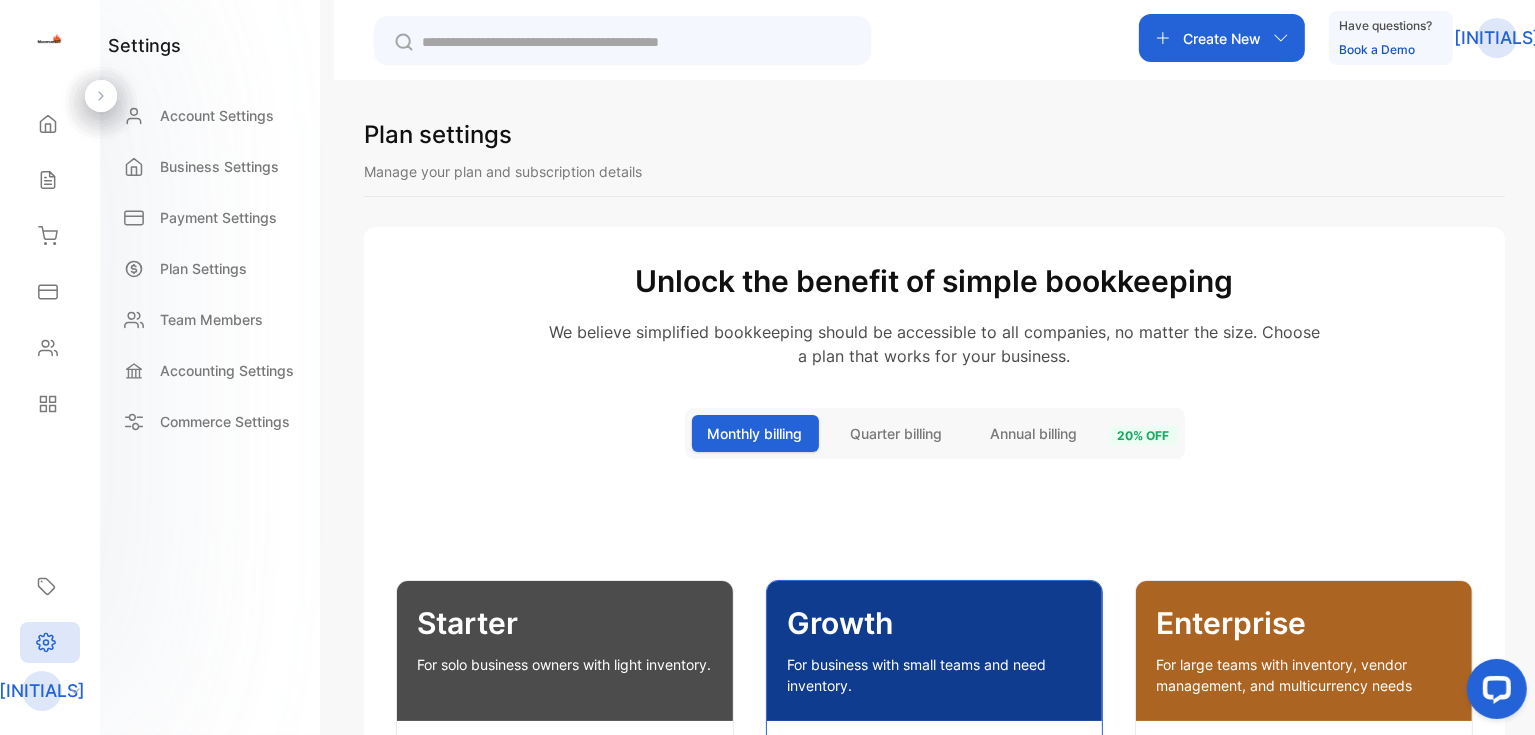 click on "We believe simplified bookkeeping should be accessible to all companies, no matter the size. Choose   a plan that works for your business." at bounding box center [934, 344] 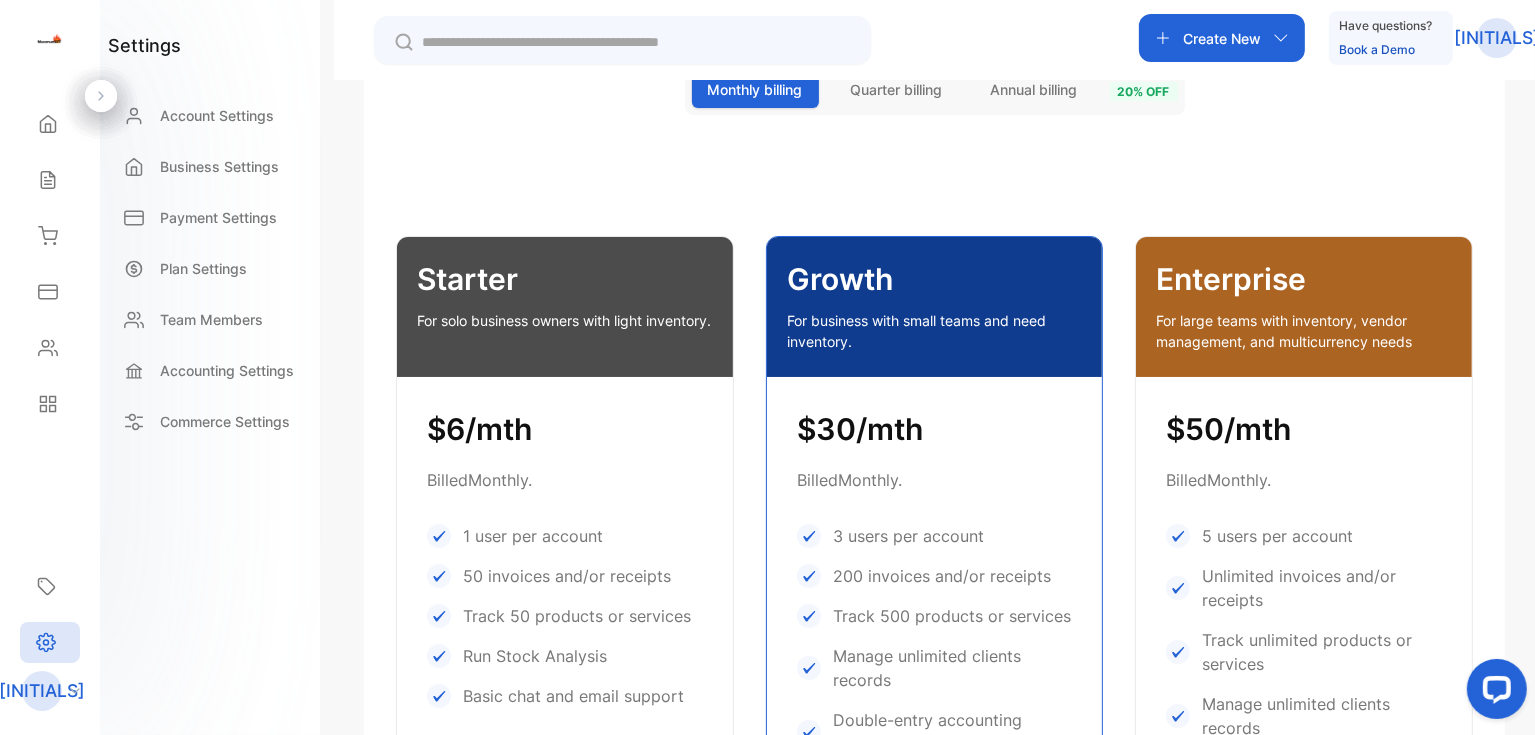 scroll, scrollTop: 384, scrollLeft: 0, axis: vertical 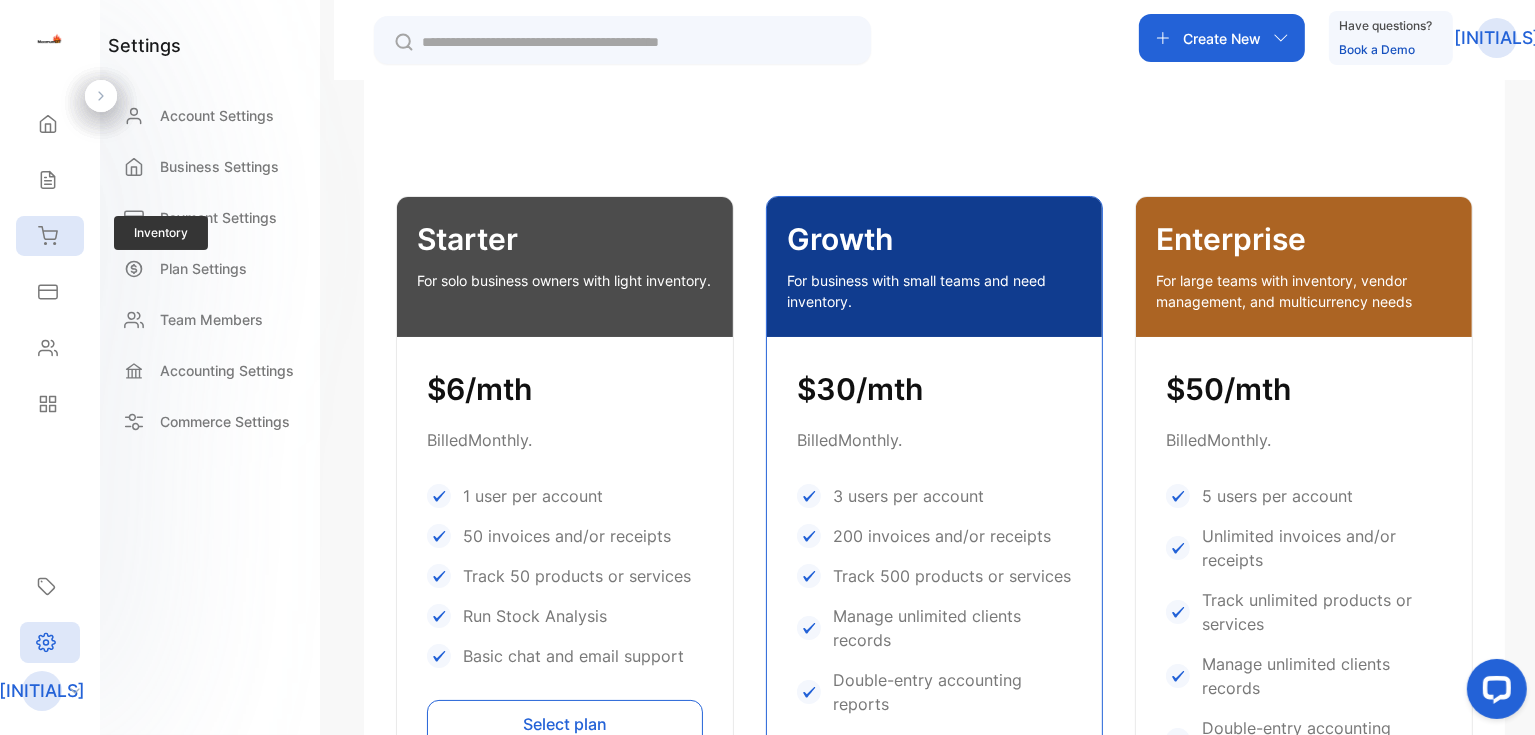 click on "Inventory" at bounding box center [50, 236] 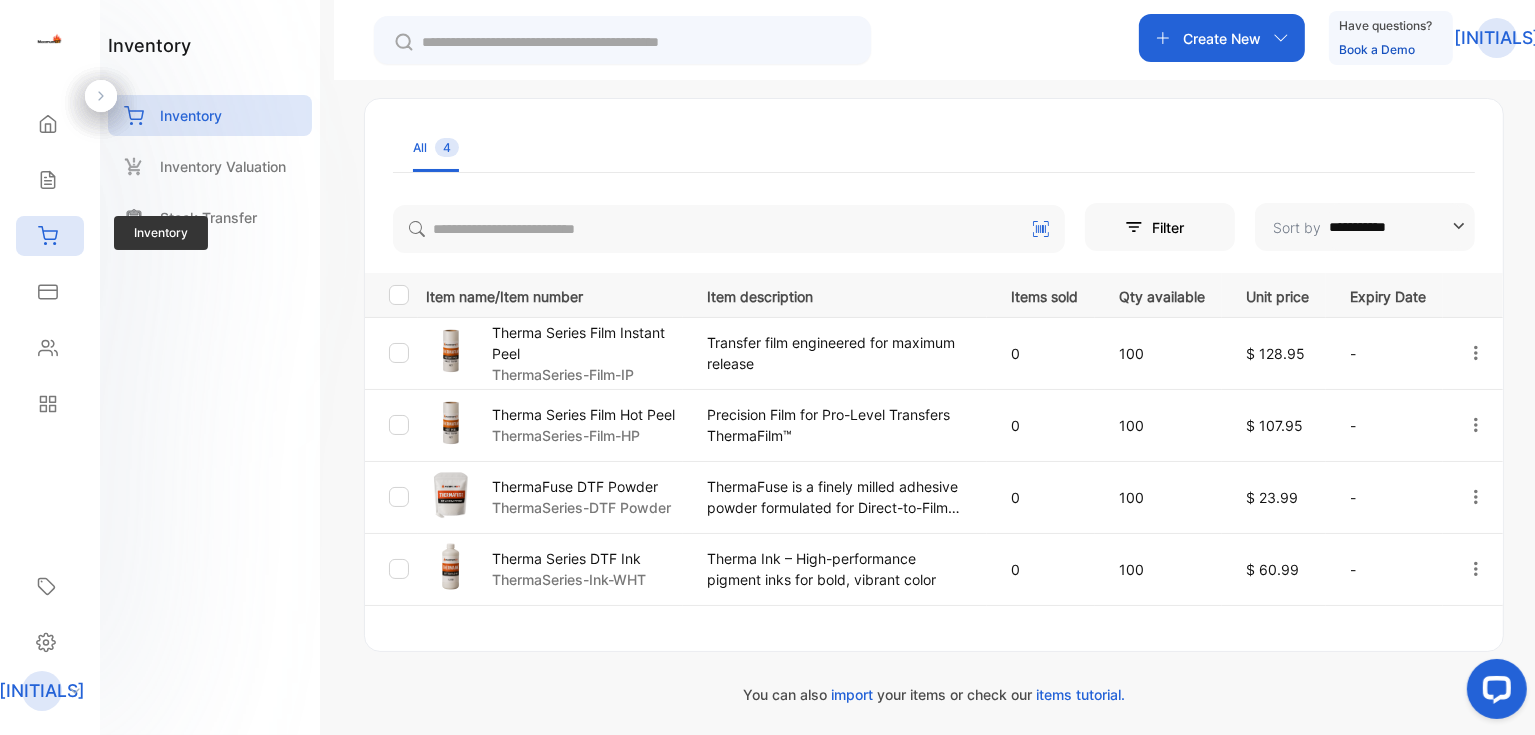 scroll, scrollTop: 286, scrollLeft: 0, axis: vertical 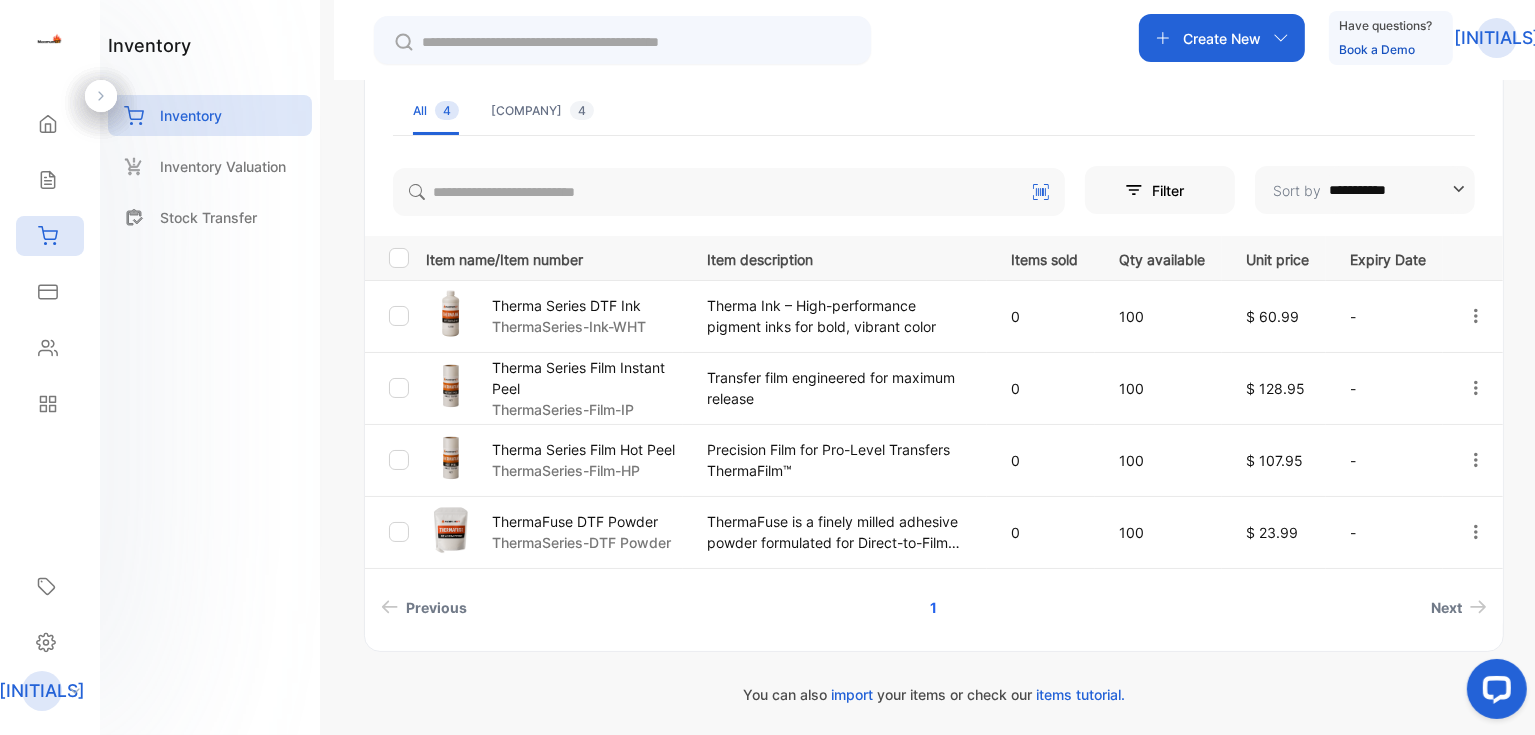click on "Therma Series DTF Ink" at bounding box center (569, 305) 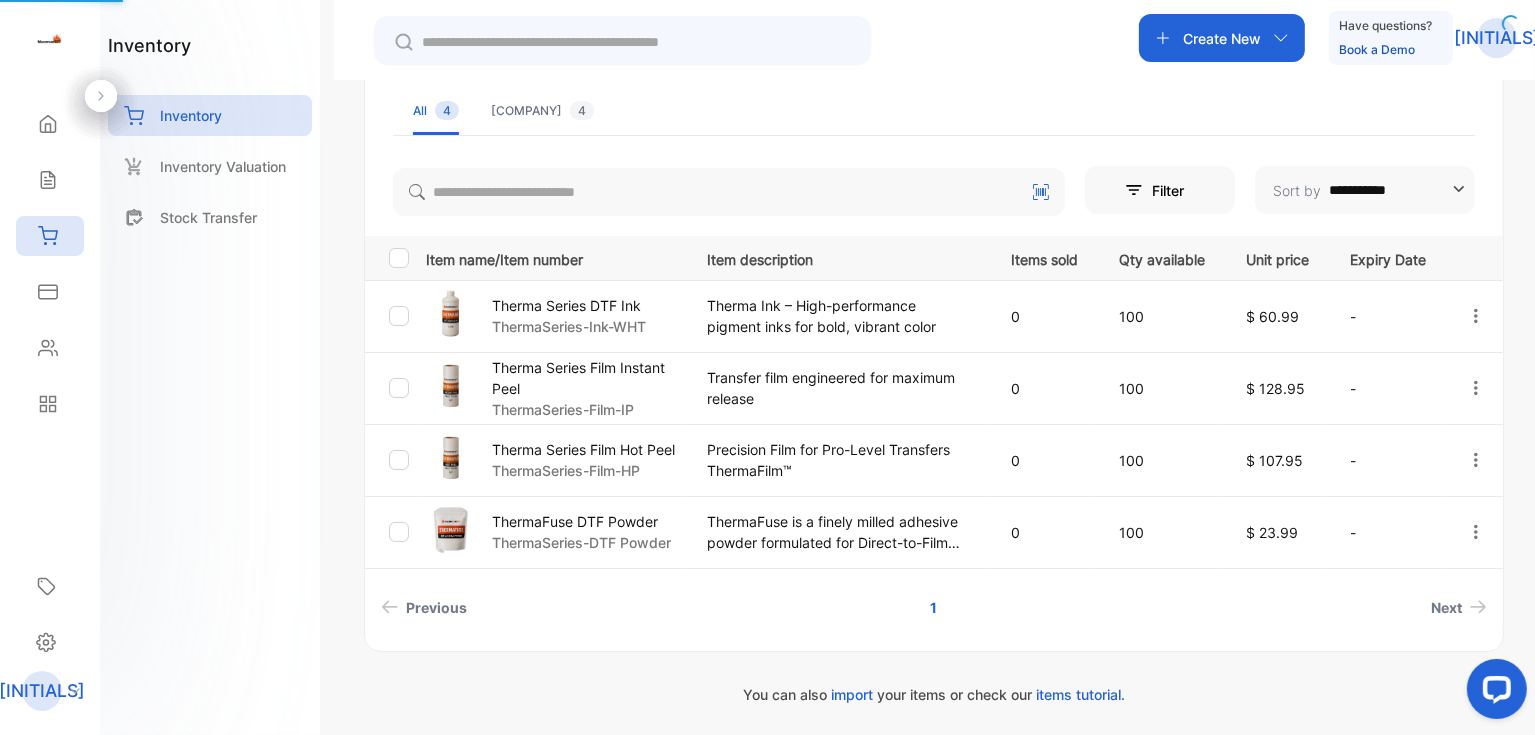 scroll, scrollTop: 157, scrollLeft: 0, axis: vertical 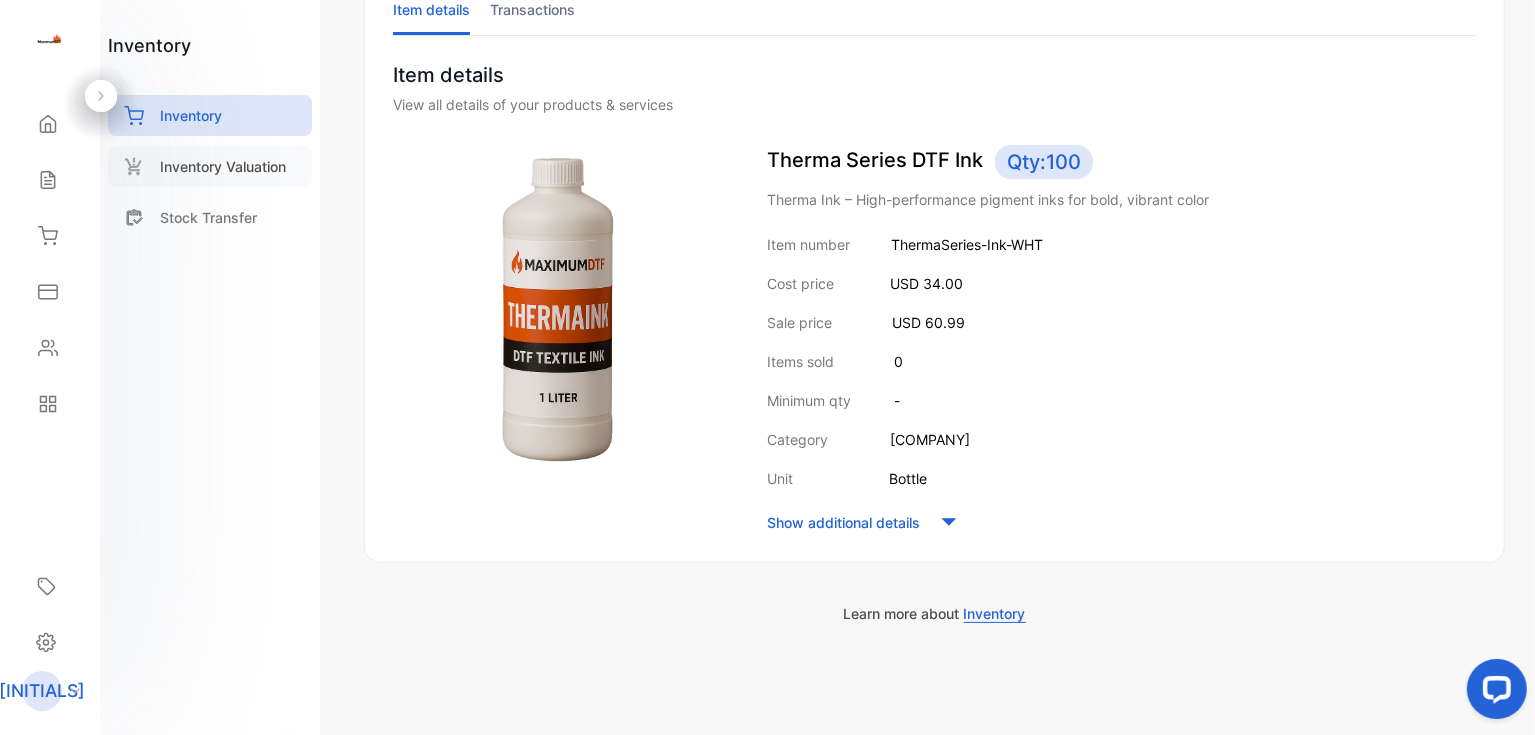 click on "Inventory Valuation" at bounding box center [223, 166] 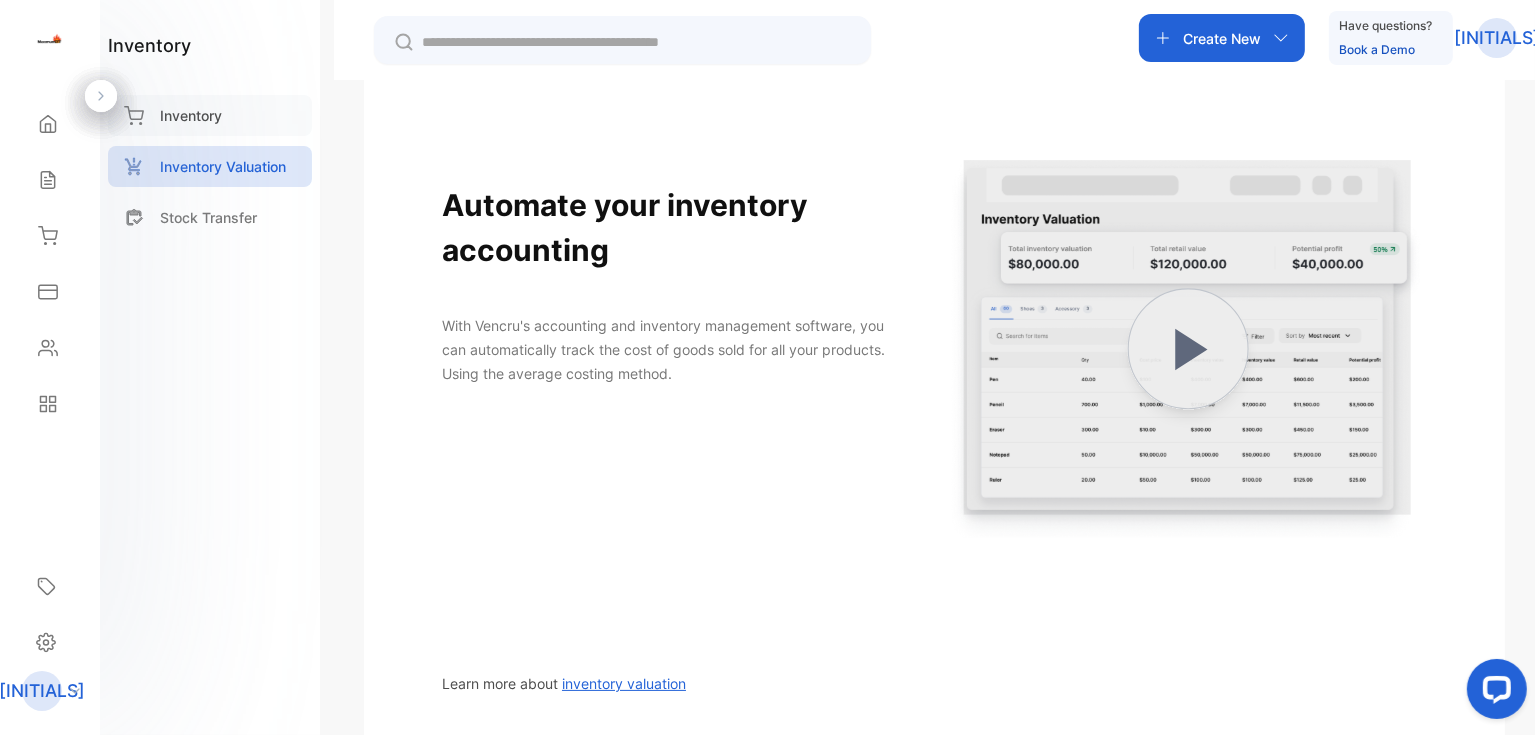 click on "Inventory" at bounding box center [191, 115] 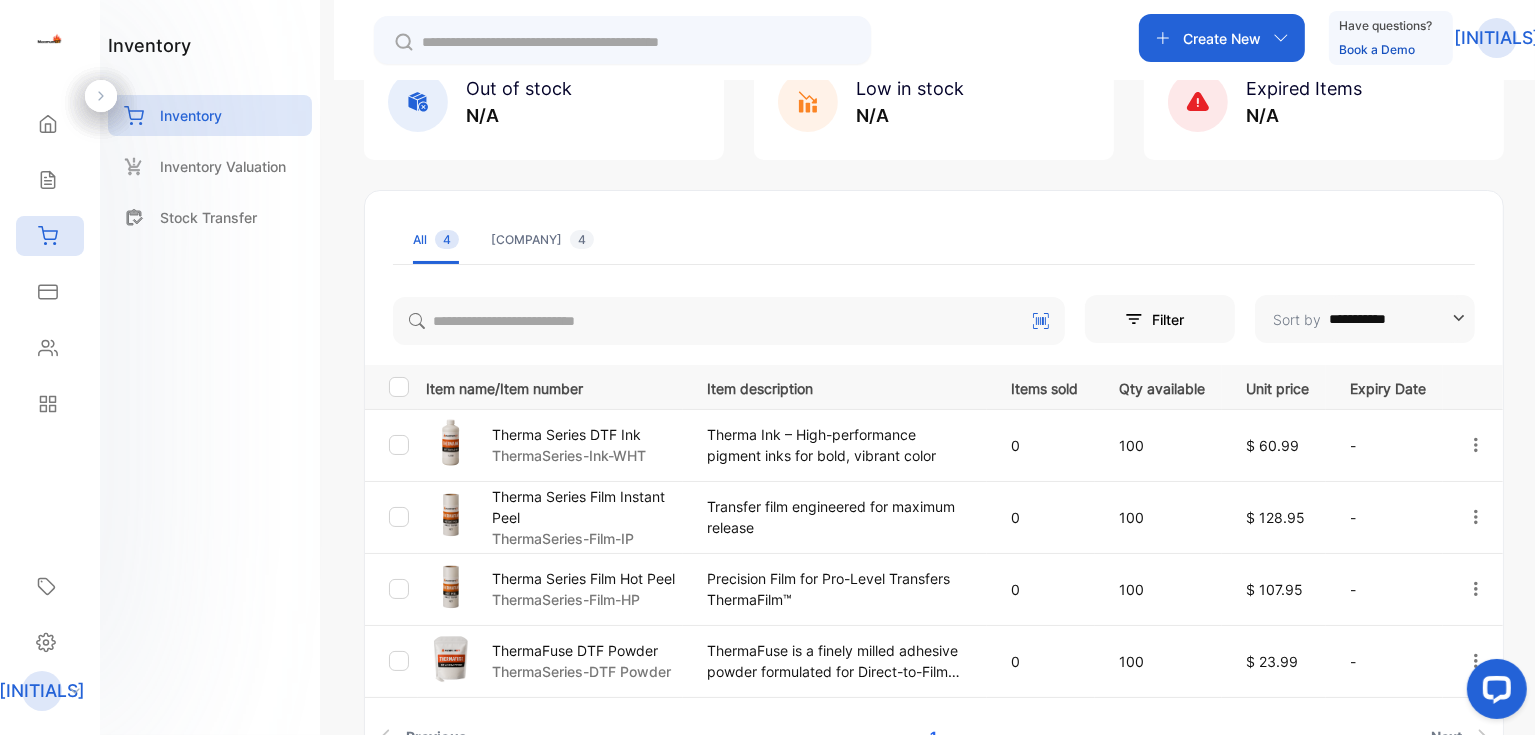 click on "Therma Series DTF Ink ThermaSeries-Ink-WHT" at bounding box center [554, 445] 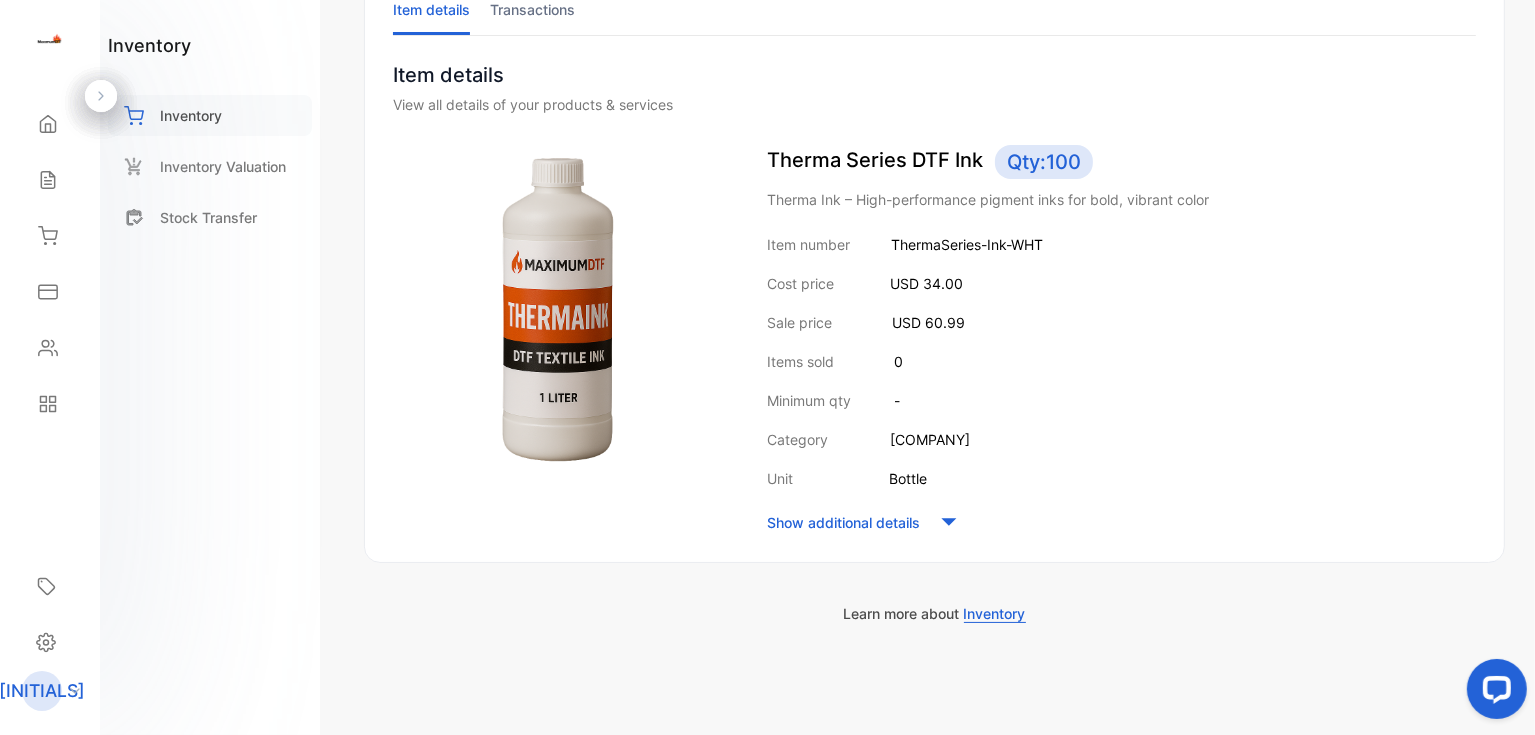 click on "Inventory" at bounding box center (191, 115) 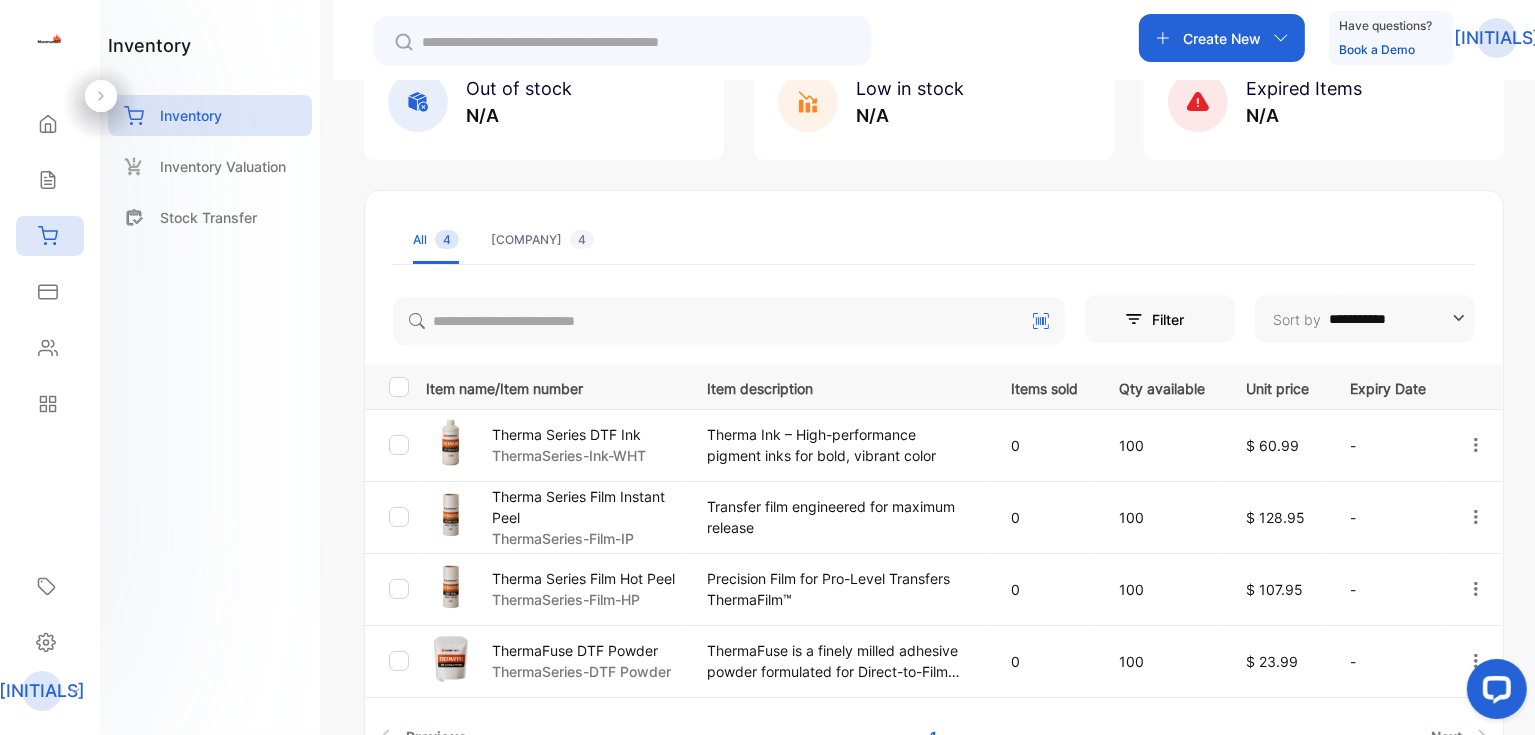 click on "ThermaFuse DTF Powder" at bounding box center [581, 650] 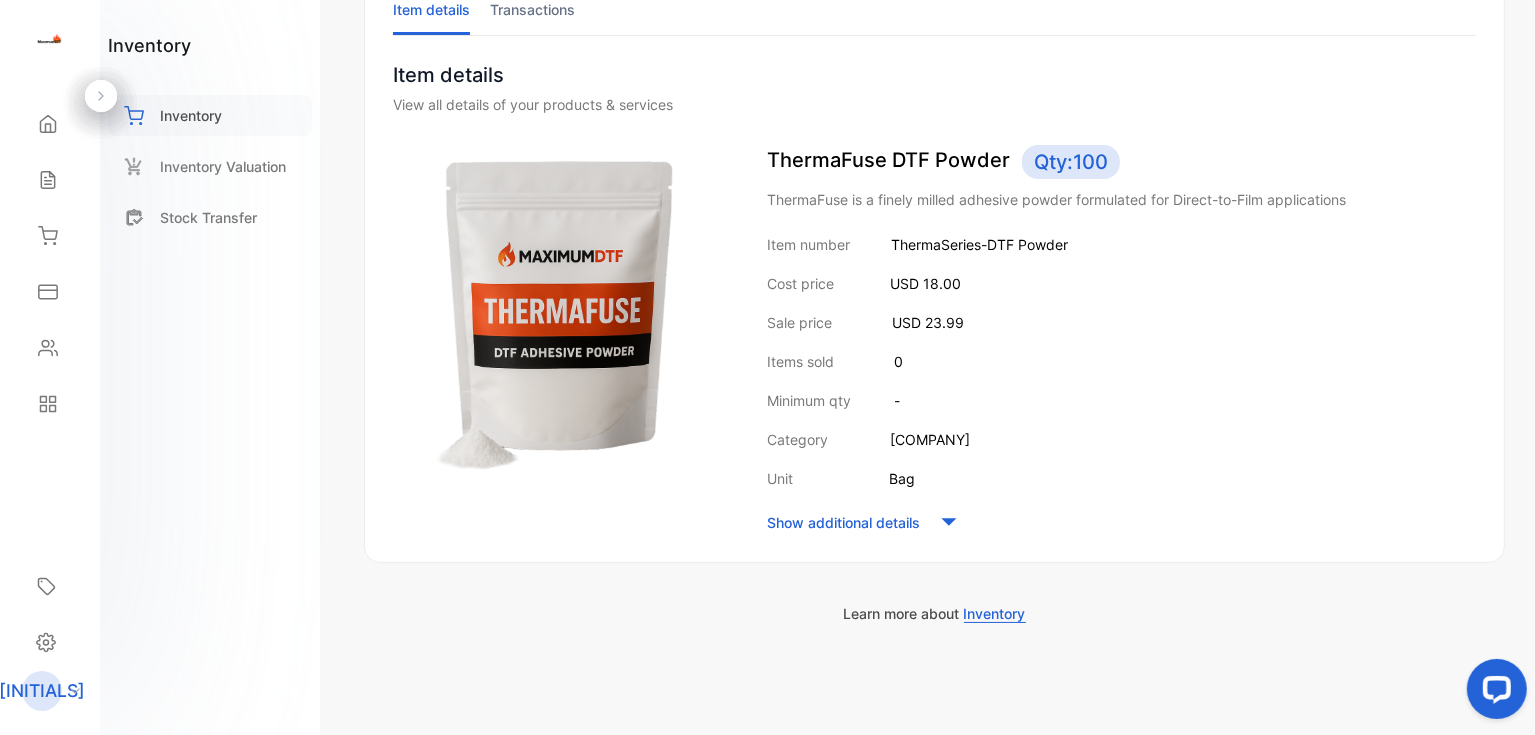 click on "Inventory" at bounding box center [191, 115] 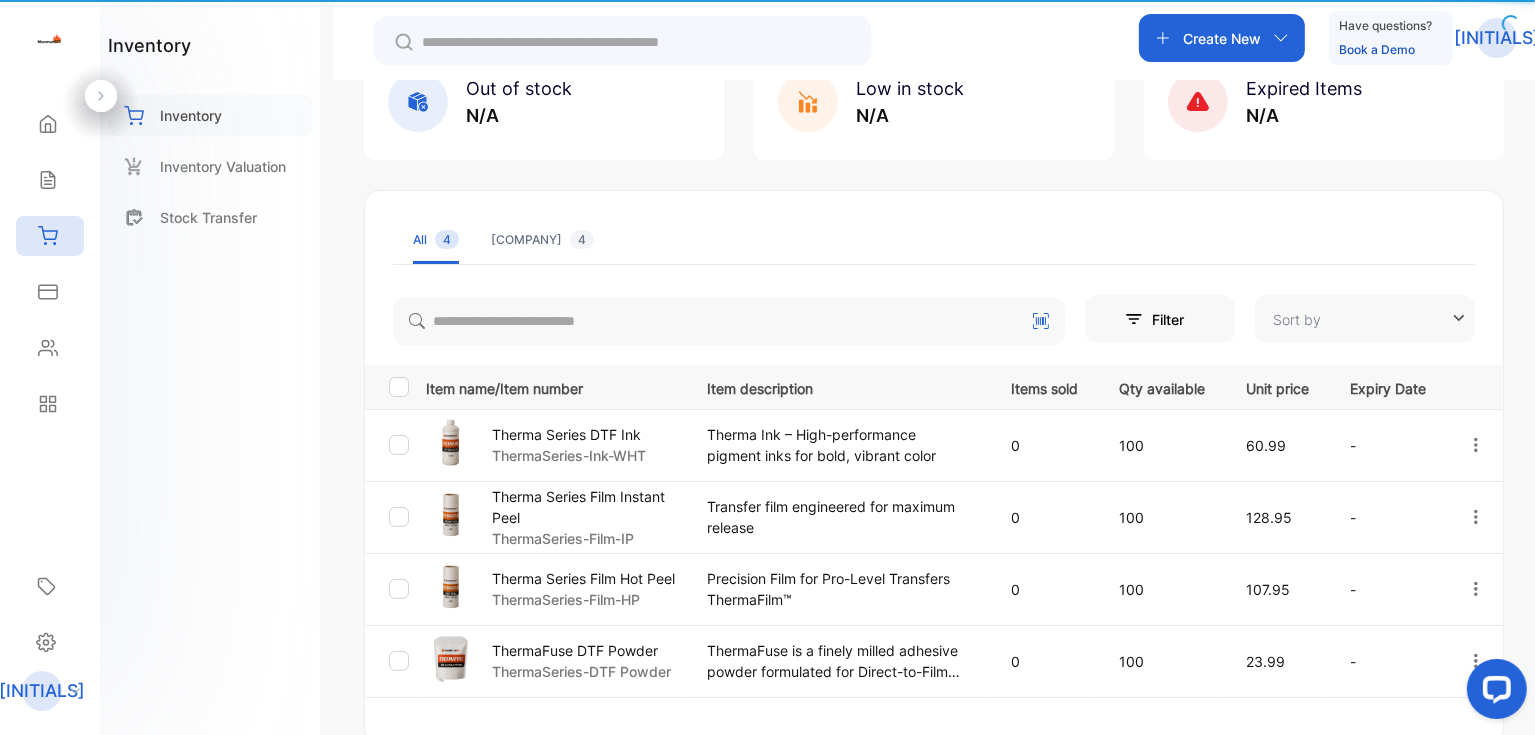 type on "**********" 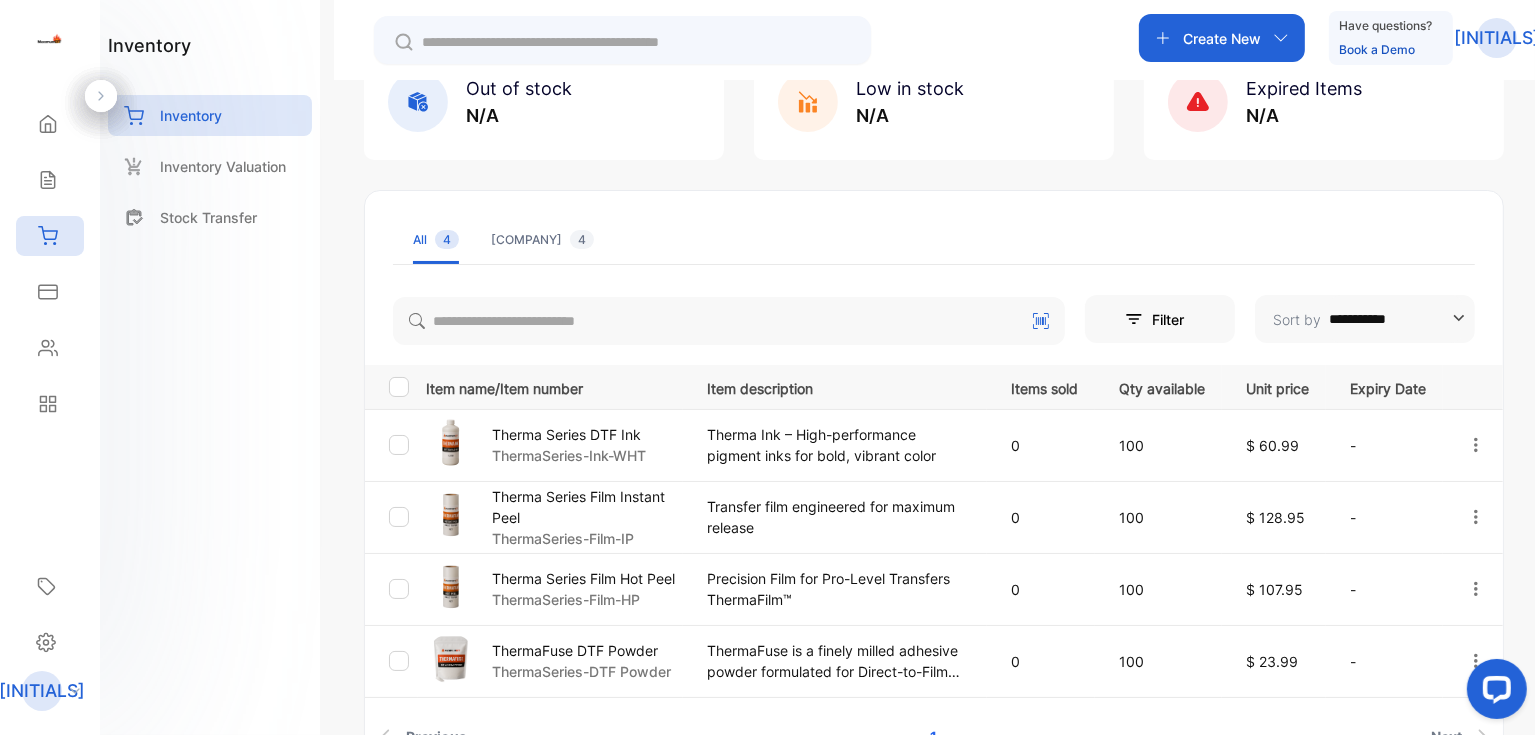 click on "Therma Series Film Instant Peel" at bounding box center [587, 507] 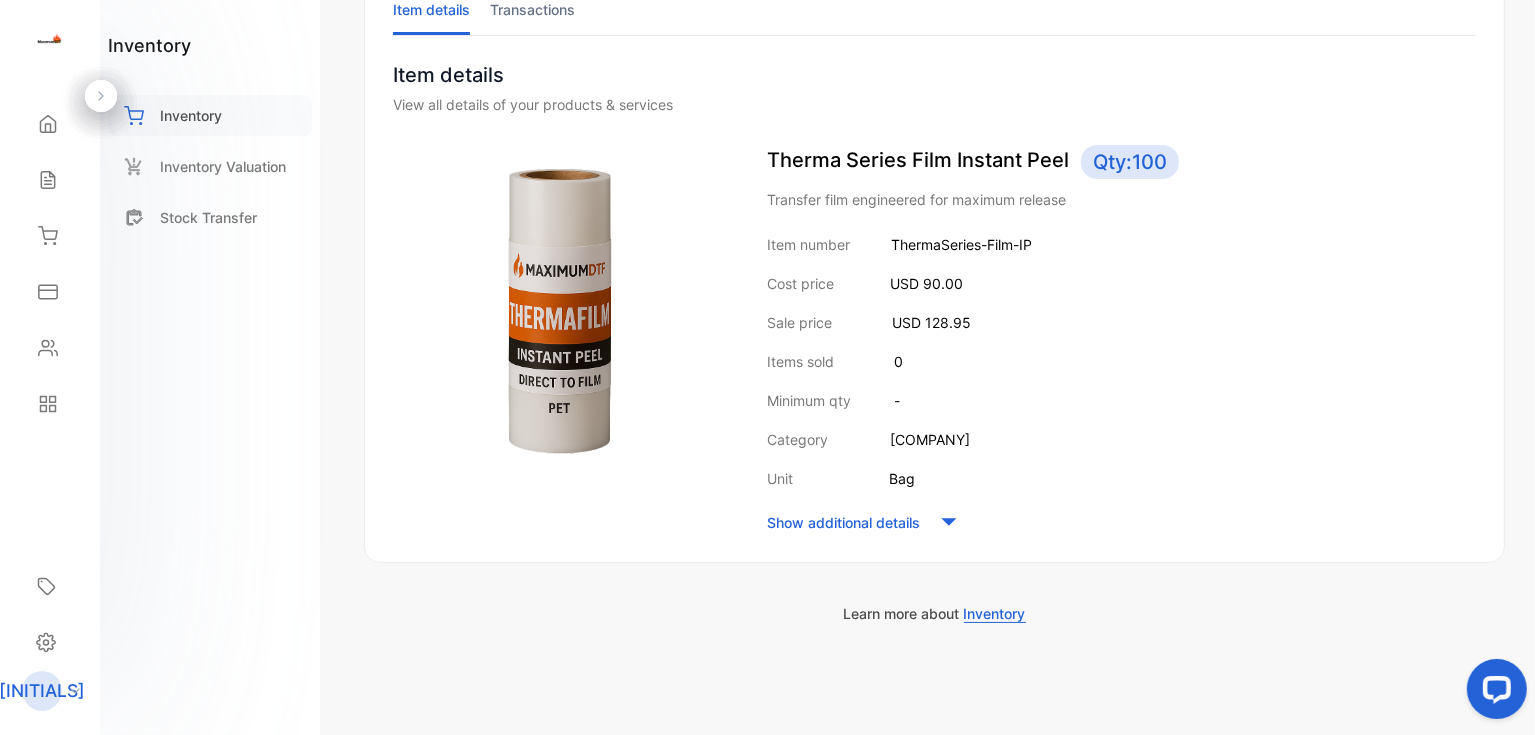 click on "Inventory" at bounding box center [191, 115] 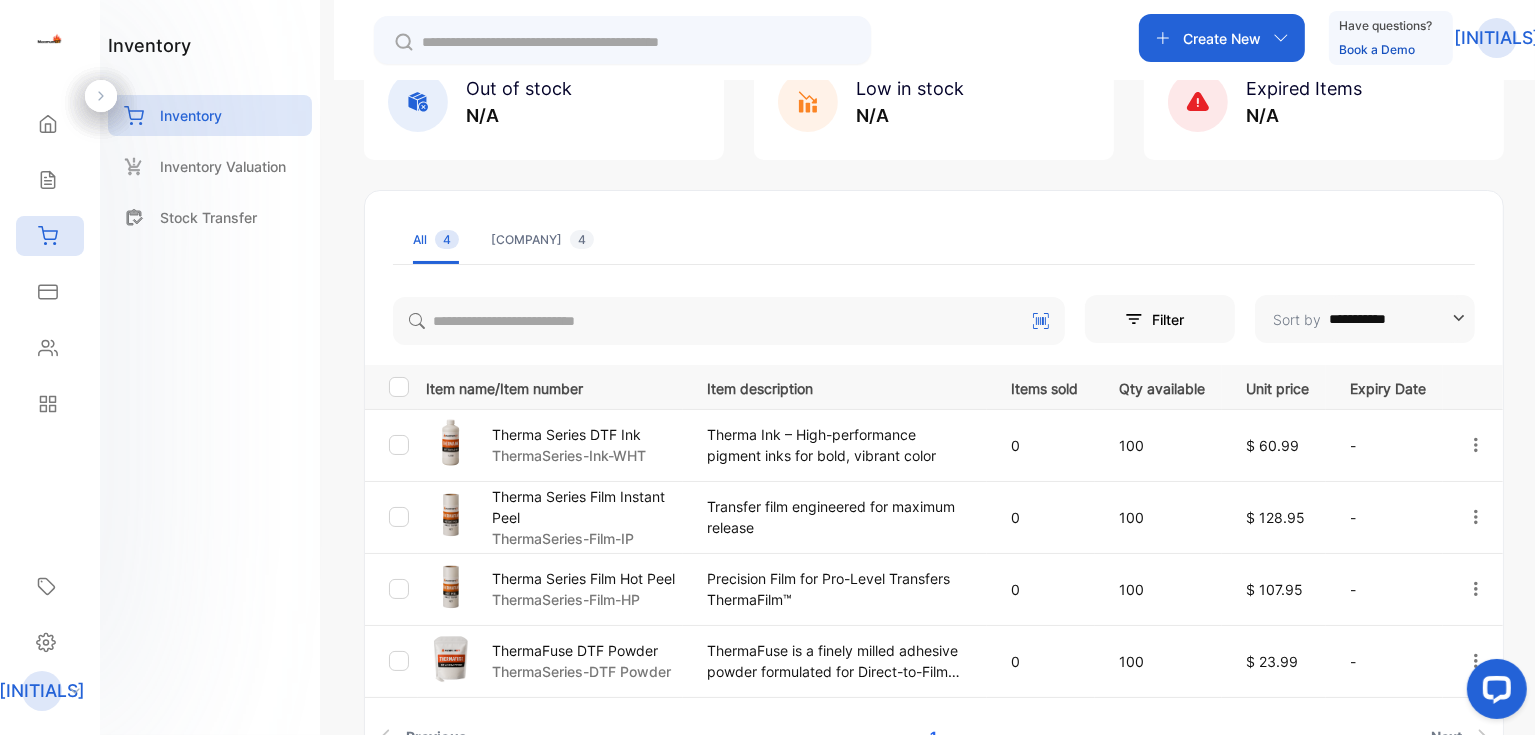 click on "Therma Series DTF Ink" at bounding box center [569, 434] 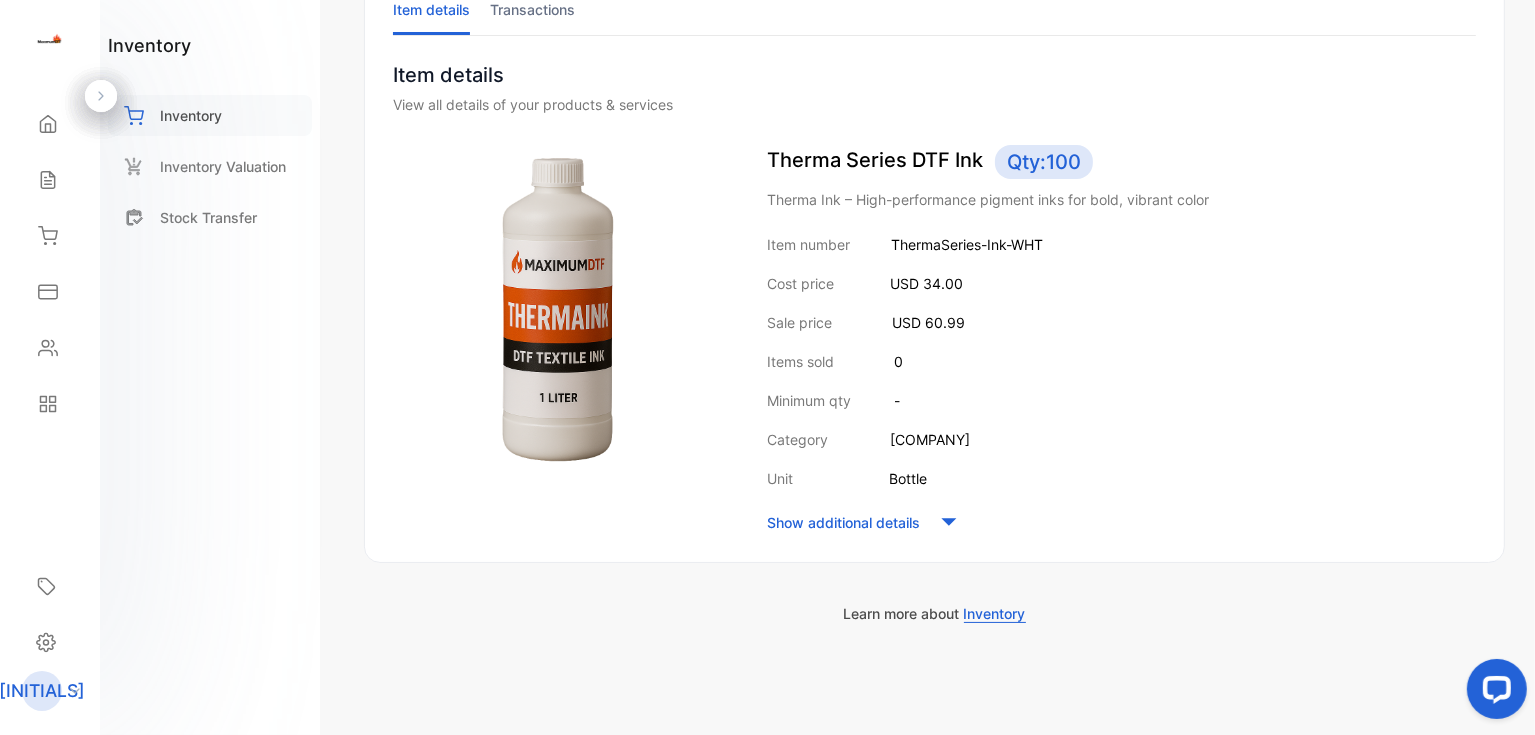 click on "Inventory" at bounding box center [191, 115] 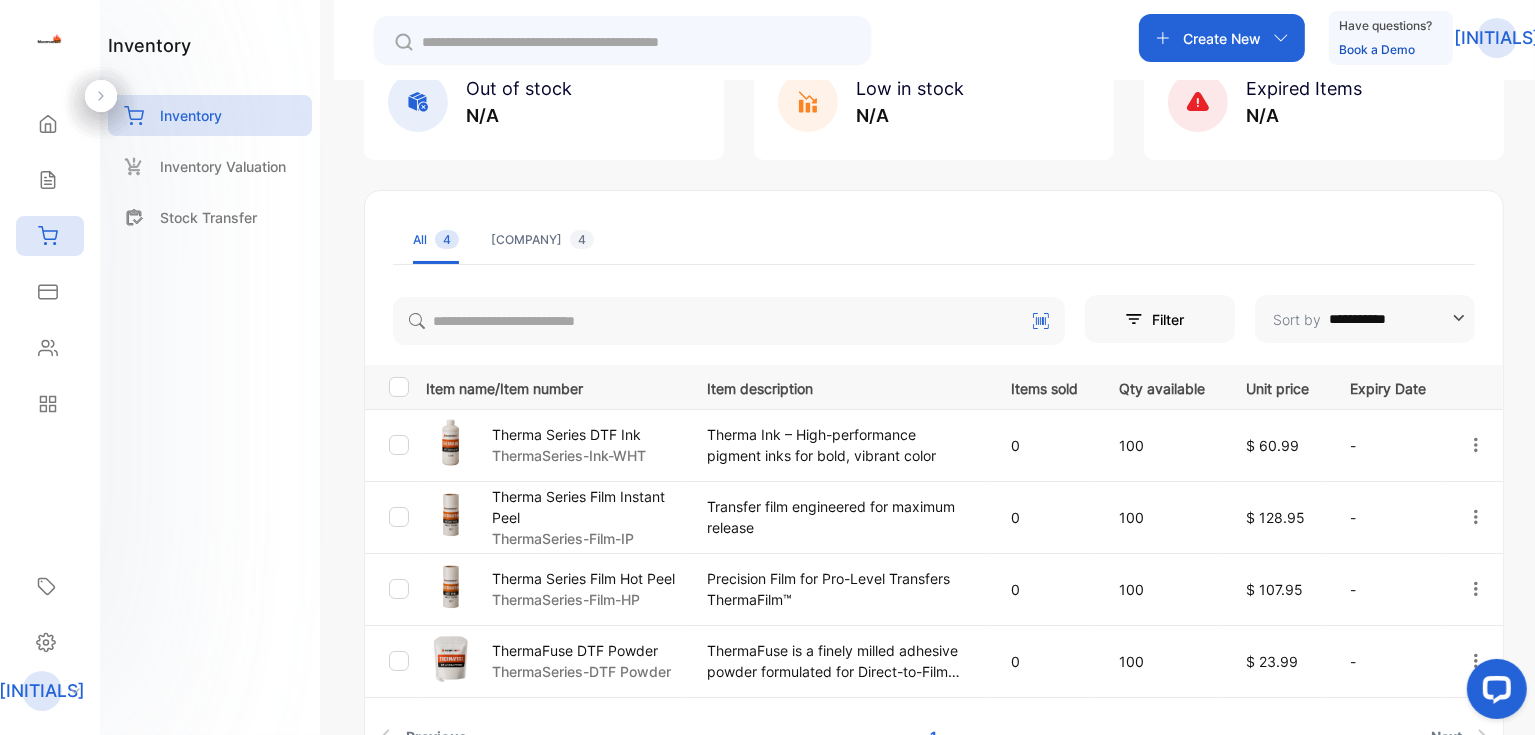 click on "Therma Series Film Hot Peel" at bounding box center (583, 578) 